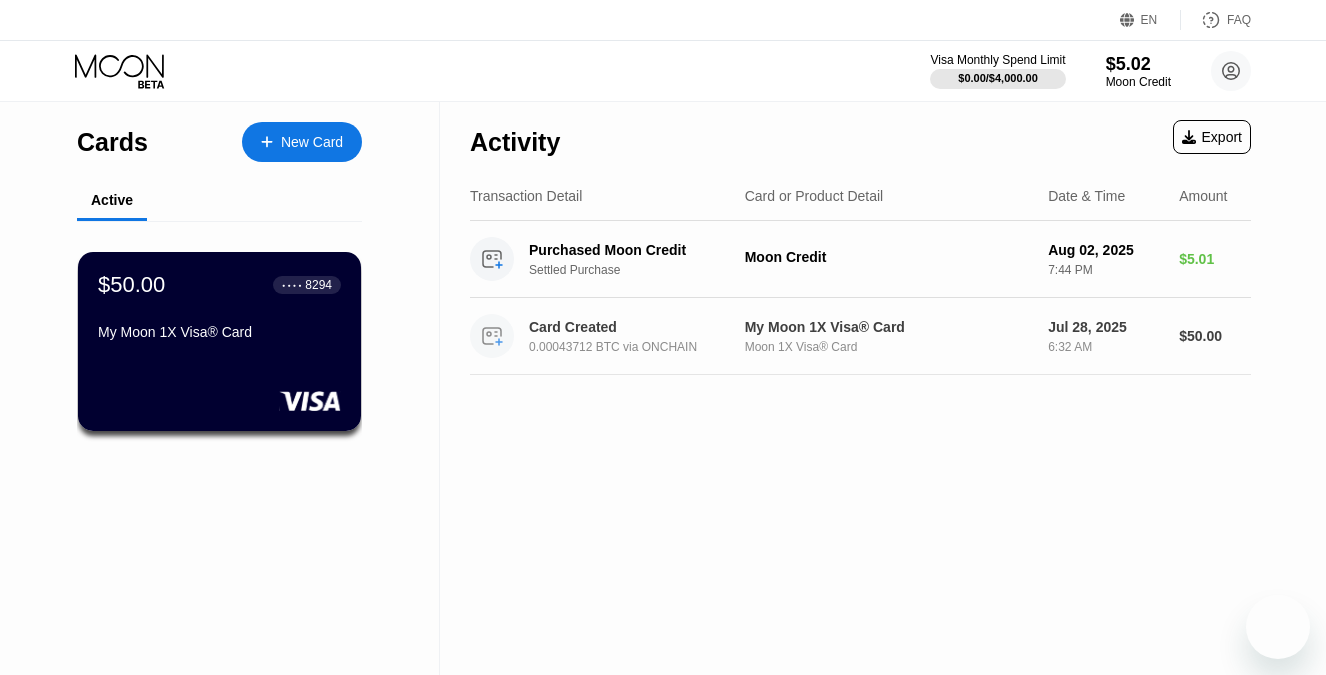 scroll, scrollTop: 0, scrollLeft: 0, axis: both 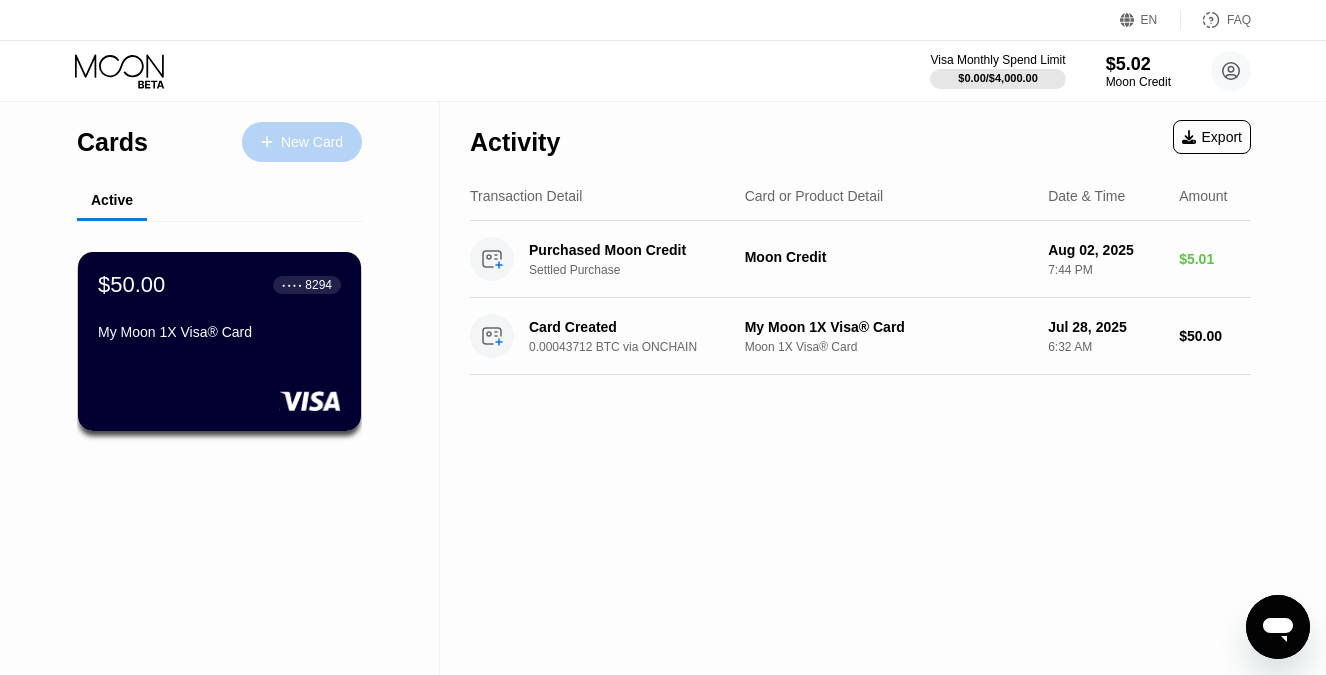 click on "New Card" at bounding box center [312, 142] 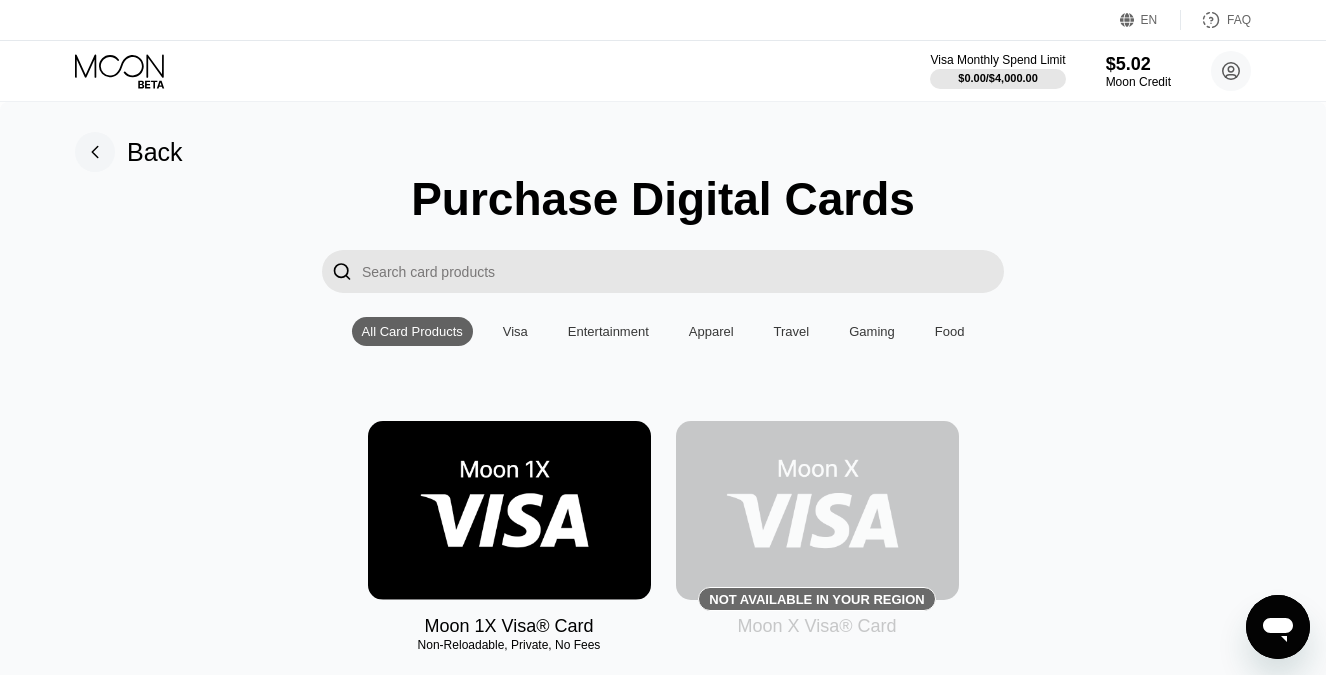 click 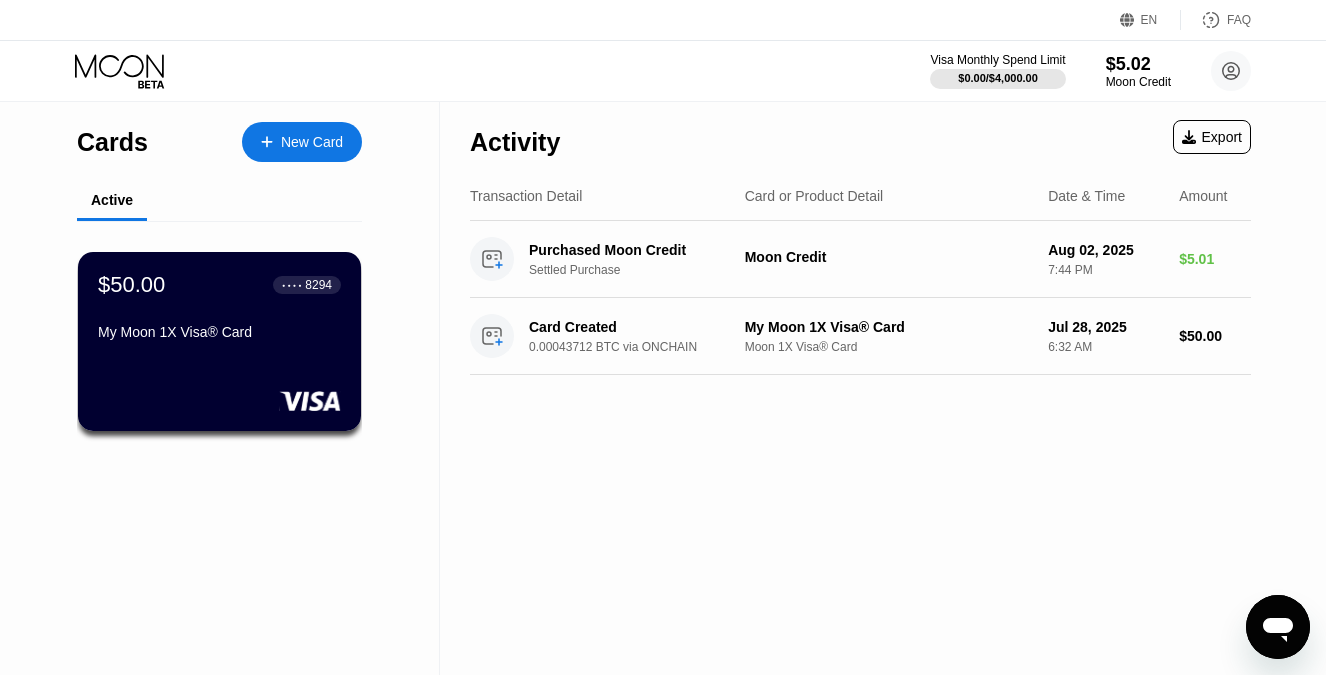 drag, startPoint x: 178, startPoint y: 99, endPoint x: 206, endPoint y: 28, distance: 76.321686 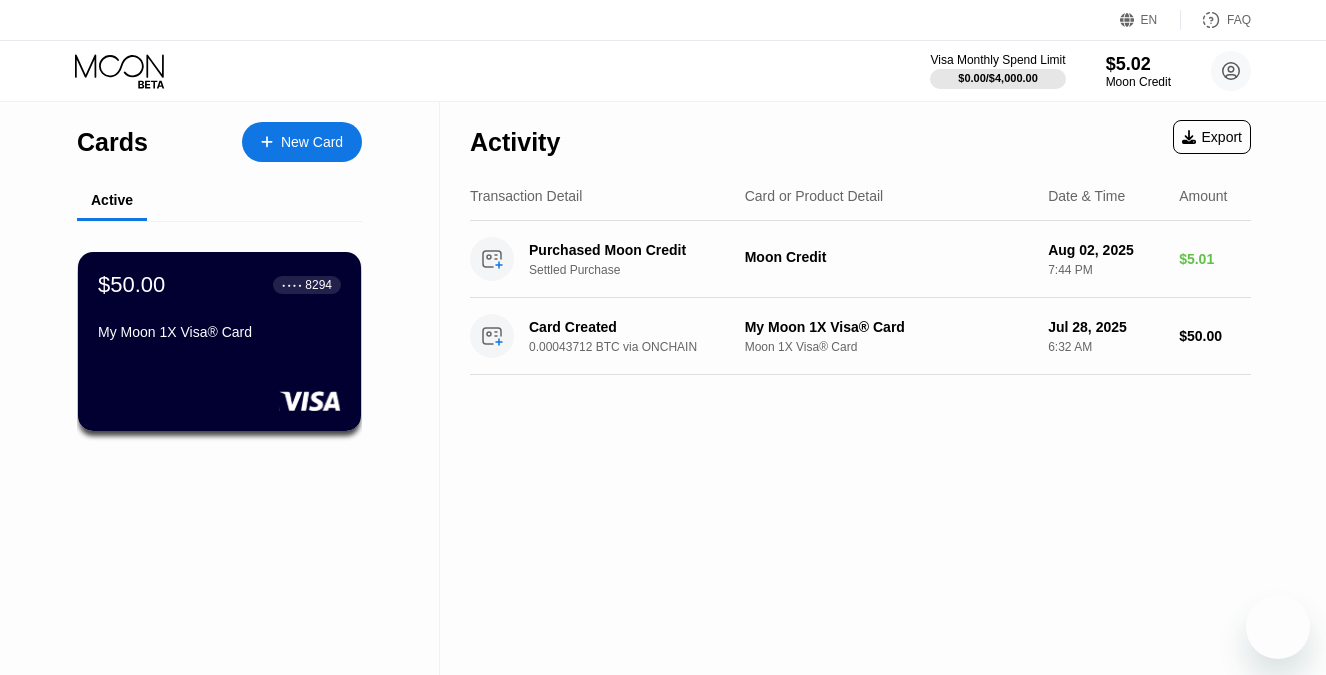 scroll, scrollTop: 0, scrollLeft: 0, axis: both 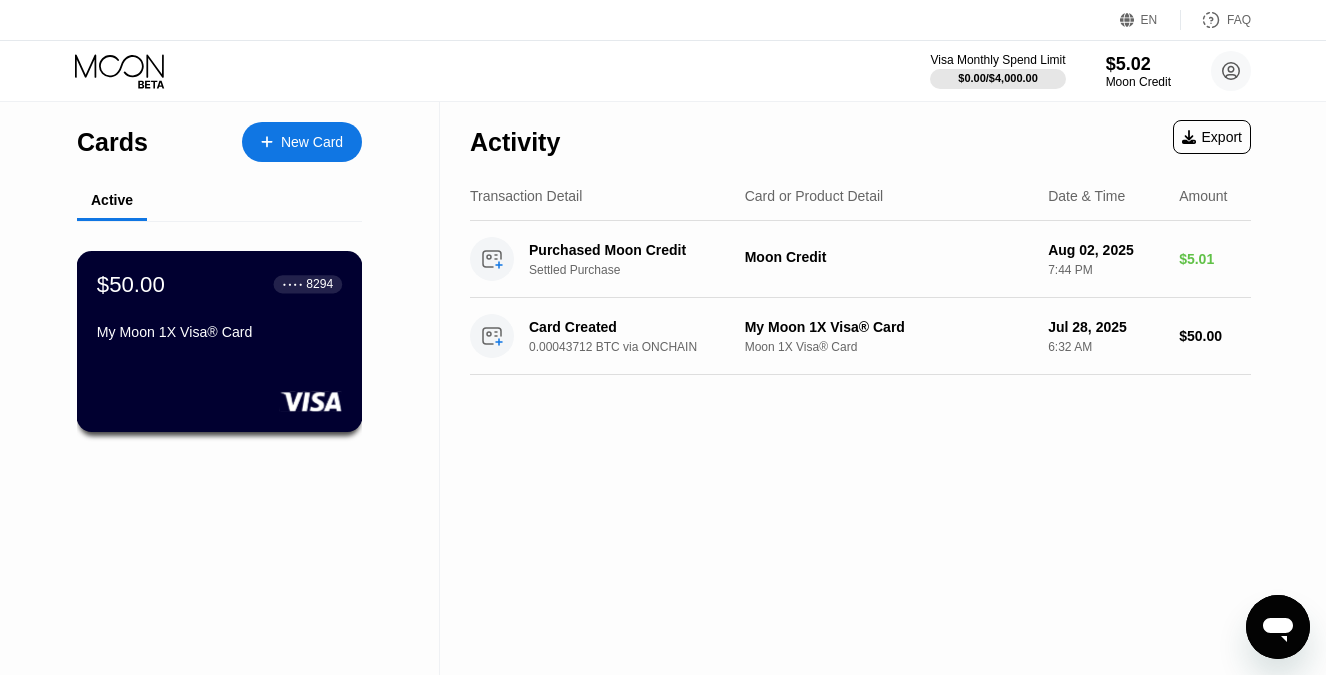 click on "$50.00 ● ● ● ● 8294 My Moon 1X Visa® Card" at bounding box center [219, 309] 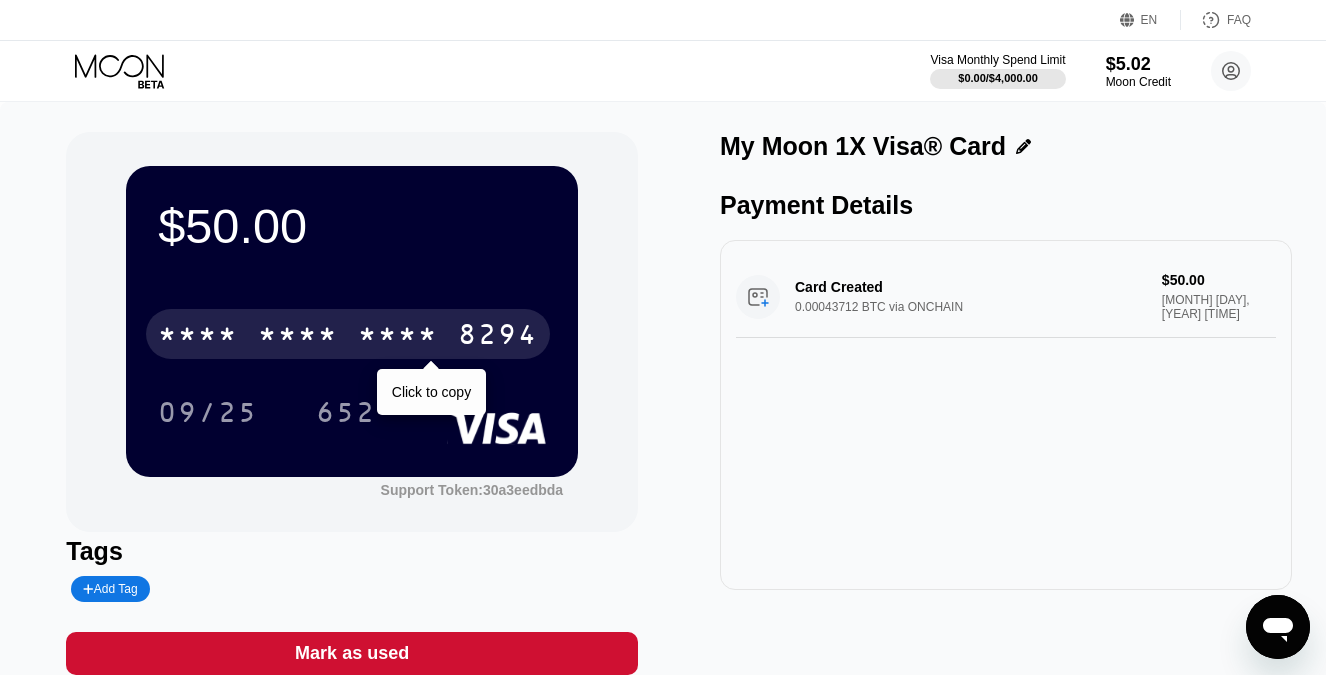 click on "* * * *" at bounding box center [298, 337] 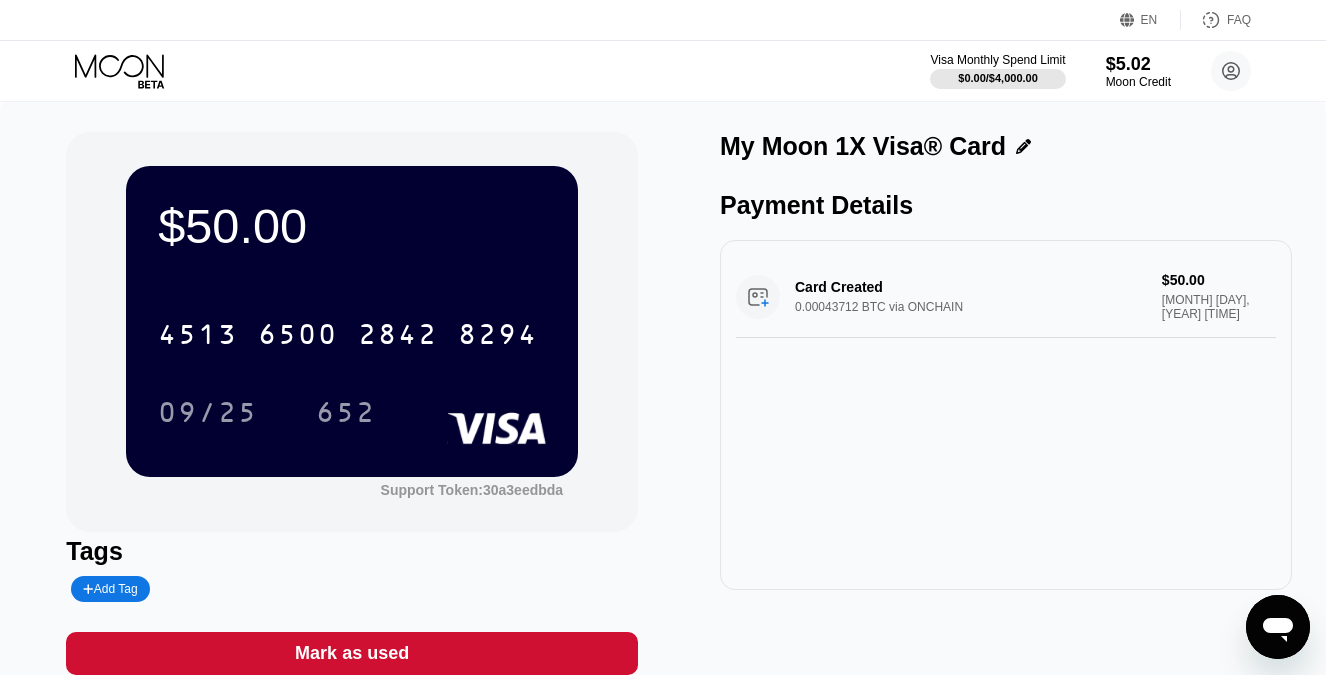 click on "$50.00 4513 6500 2842 8294 09/25 652" at bounding box center [352, 321] 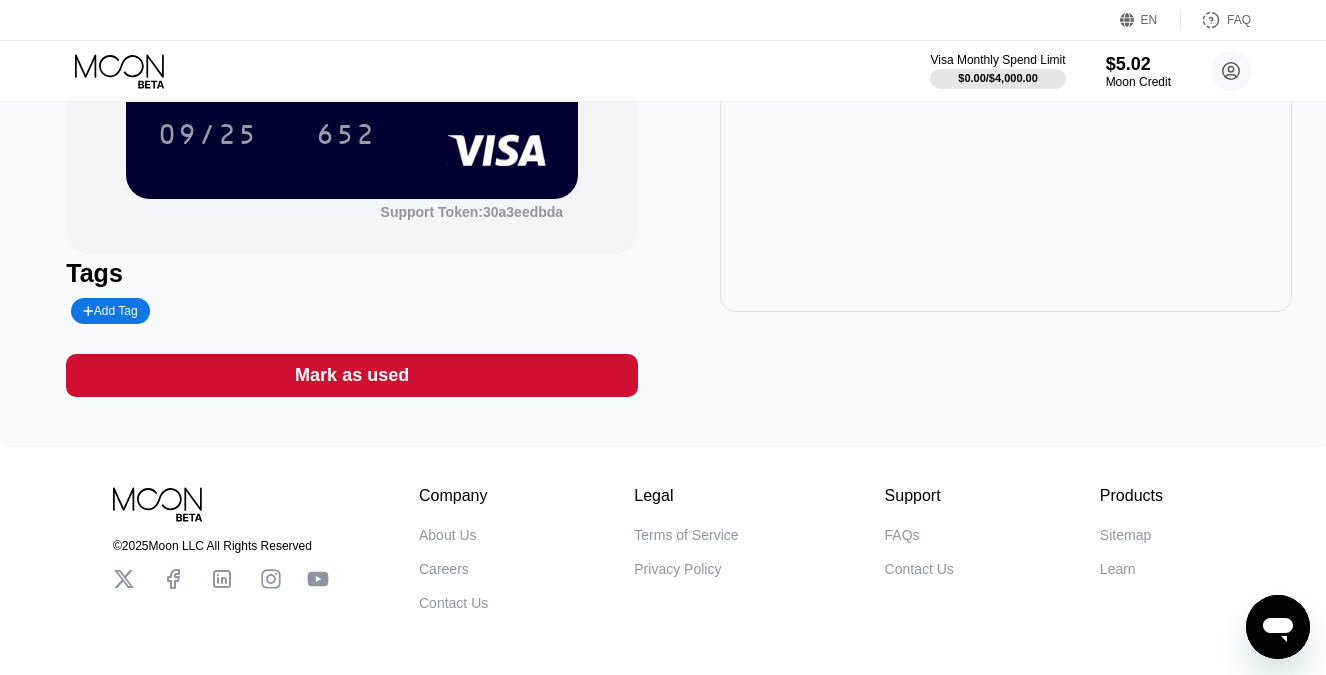 scroll, scrollTop: 0, scrollLeft: 0, axis: both 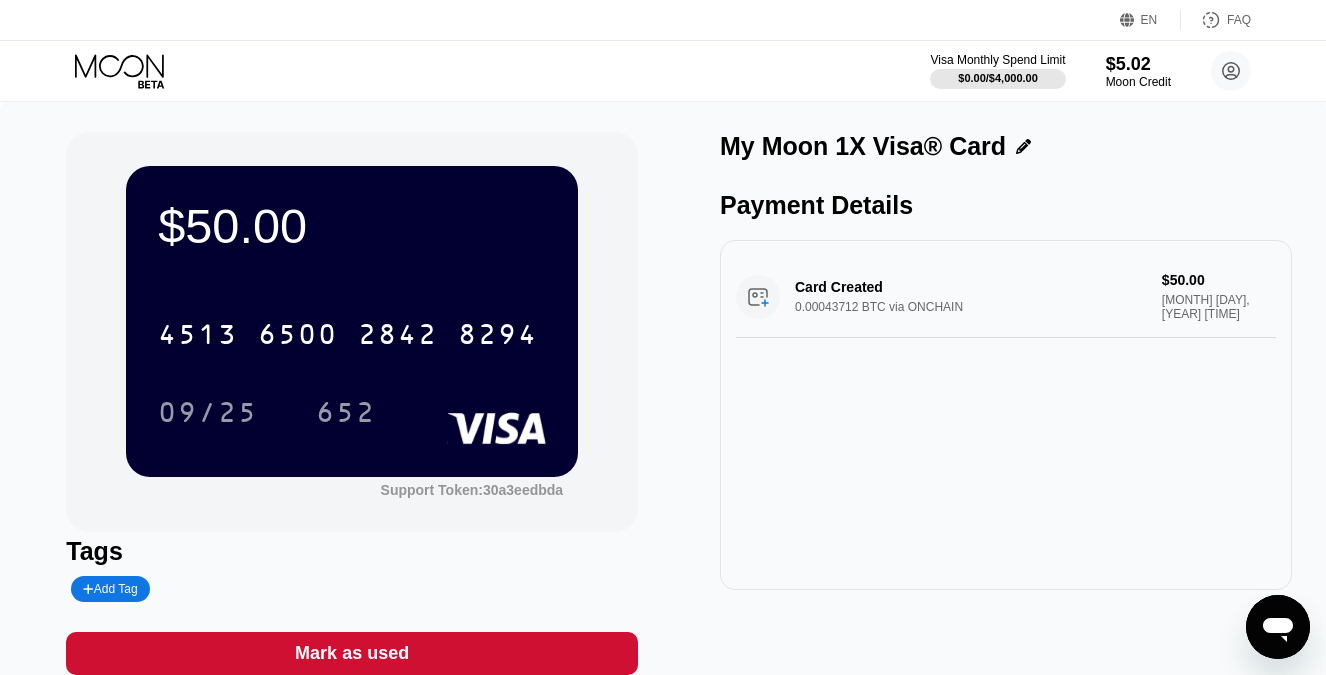 click 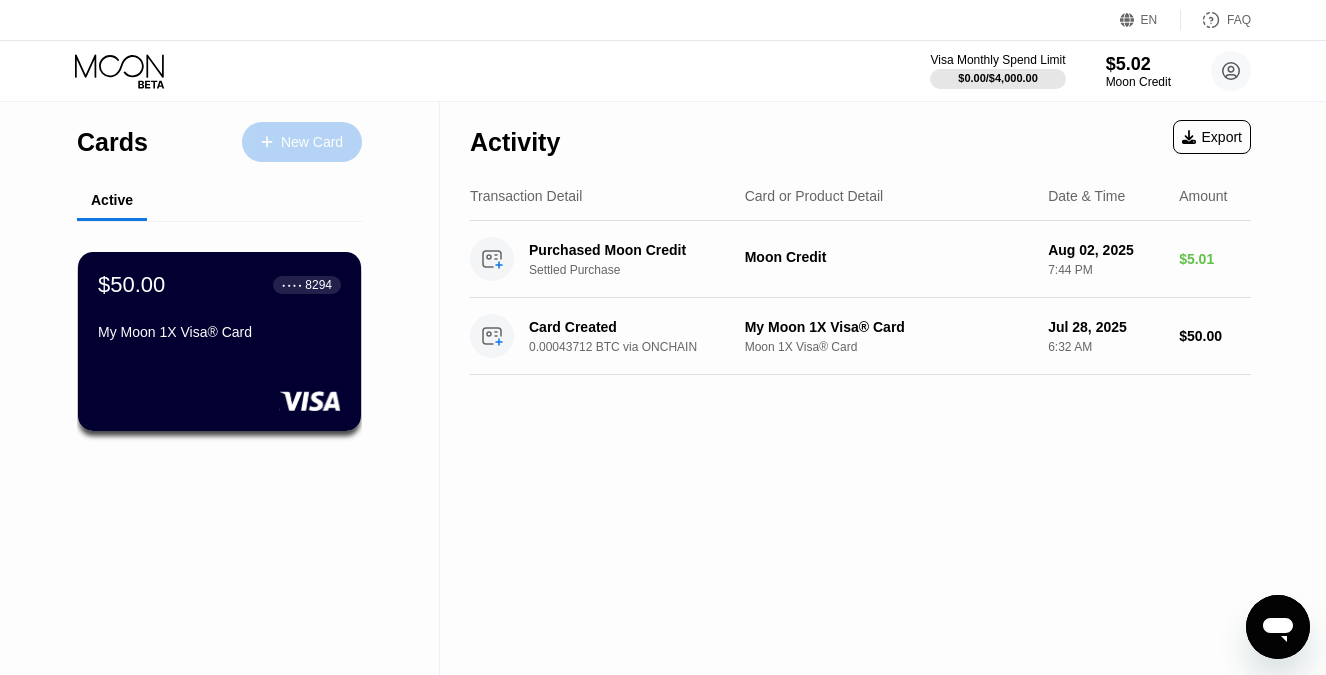 click on "New Card" at bounding box center [312, 142] 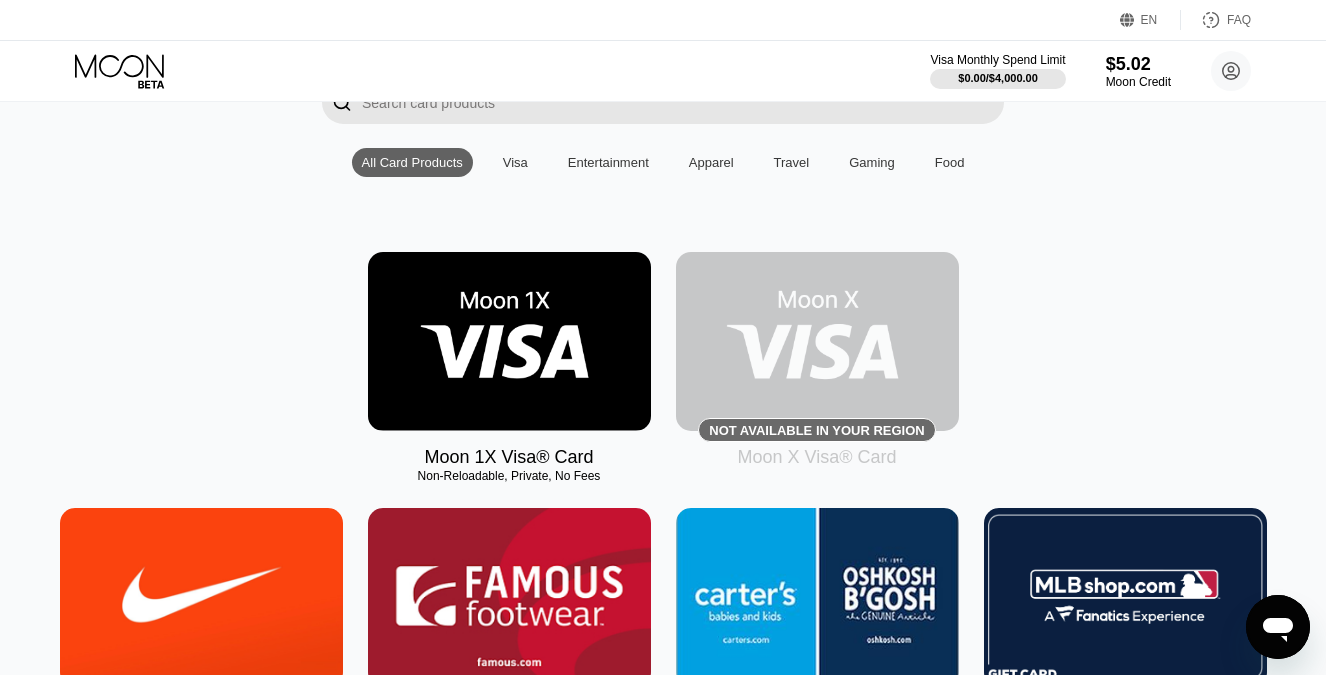scroll, scrollTop: 205, scrollLeft: 0, axis: vertical 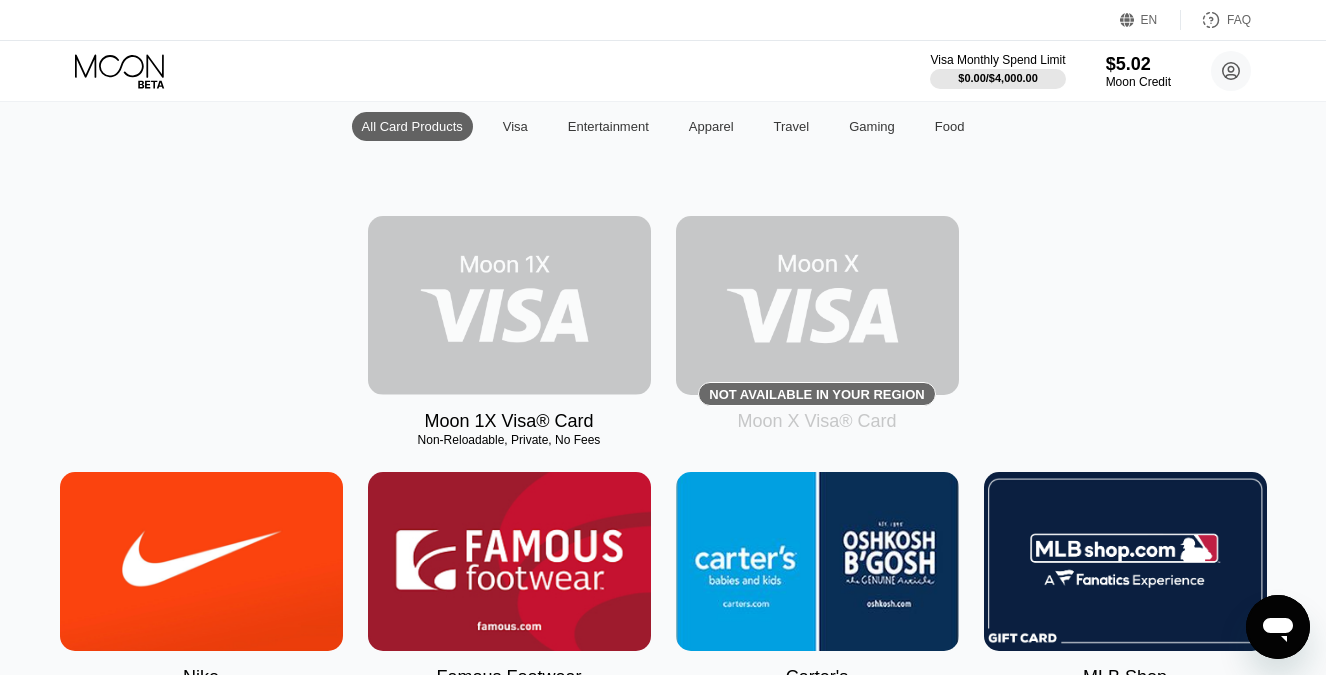 click at bounding box center (509, 305) 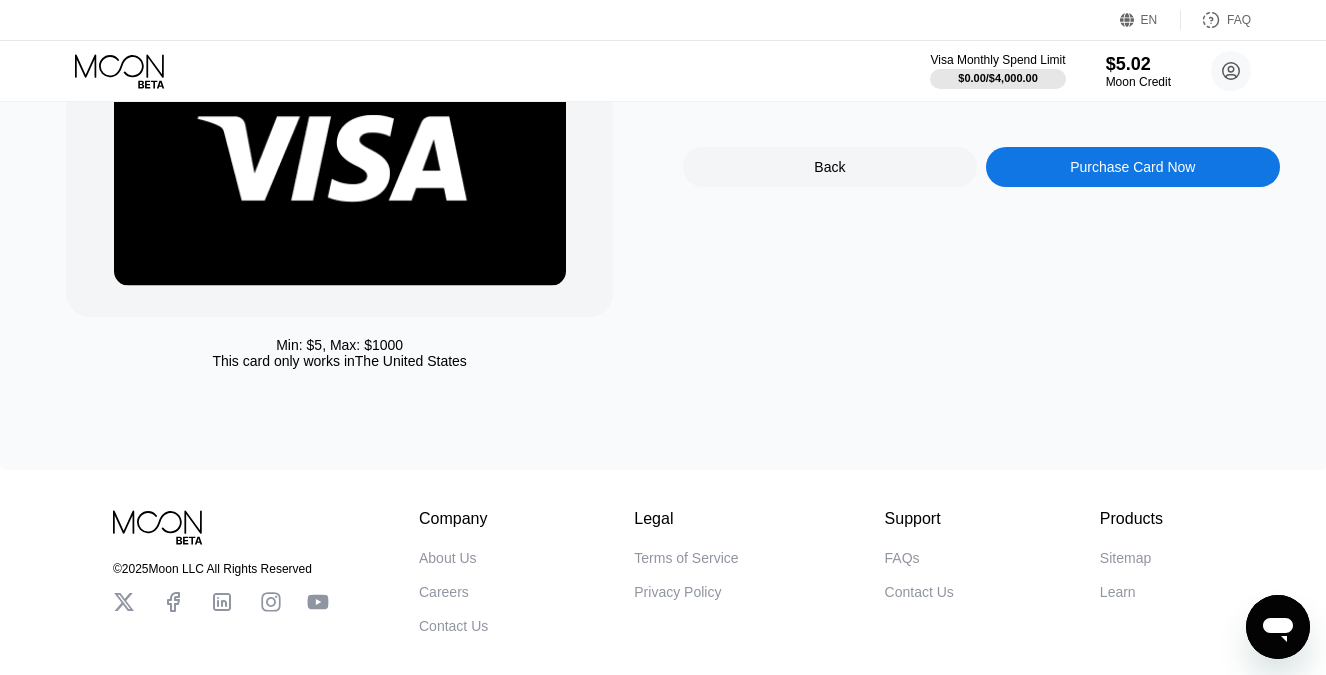 scroll, scrollTop: 0, scrollLeft: 0, axis: both 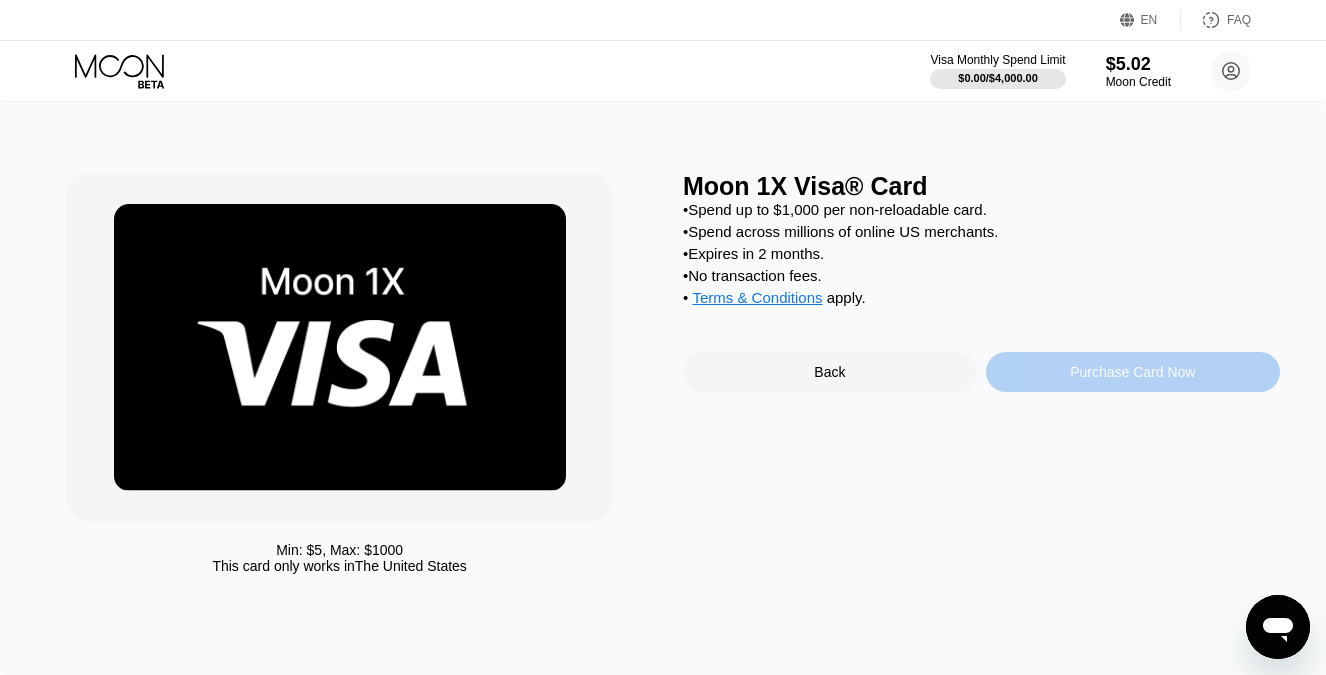 click on "Purchase Card Now" at bounding box center [1132, 372] 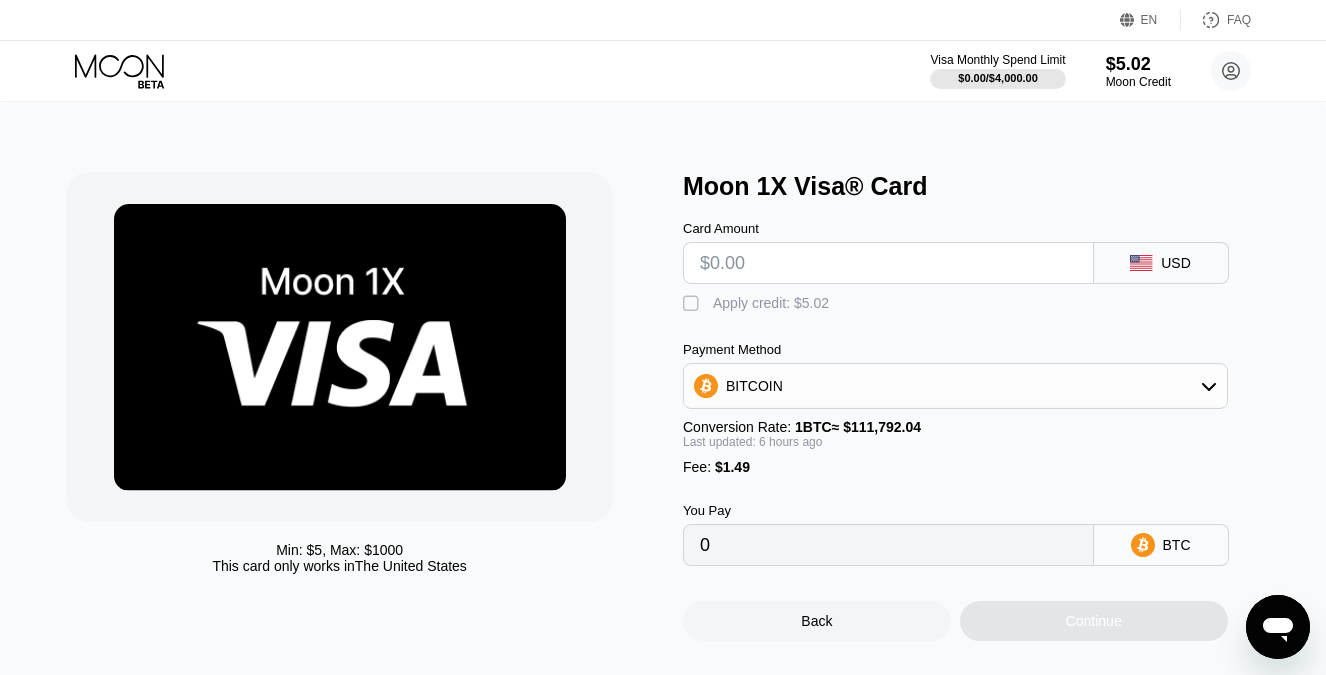 click on "BITCOIN" at bounding box center [955, 386] 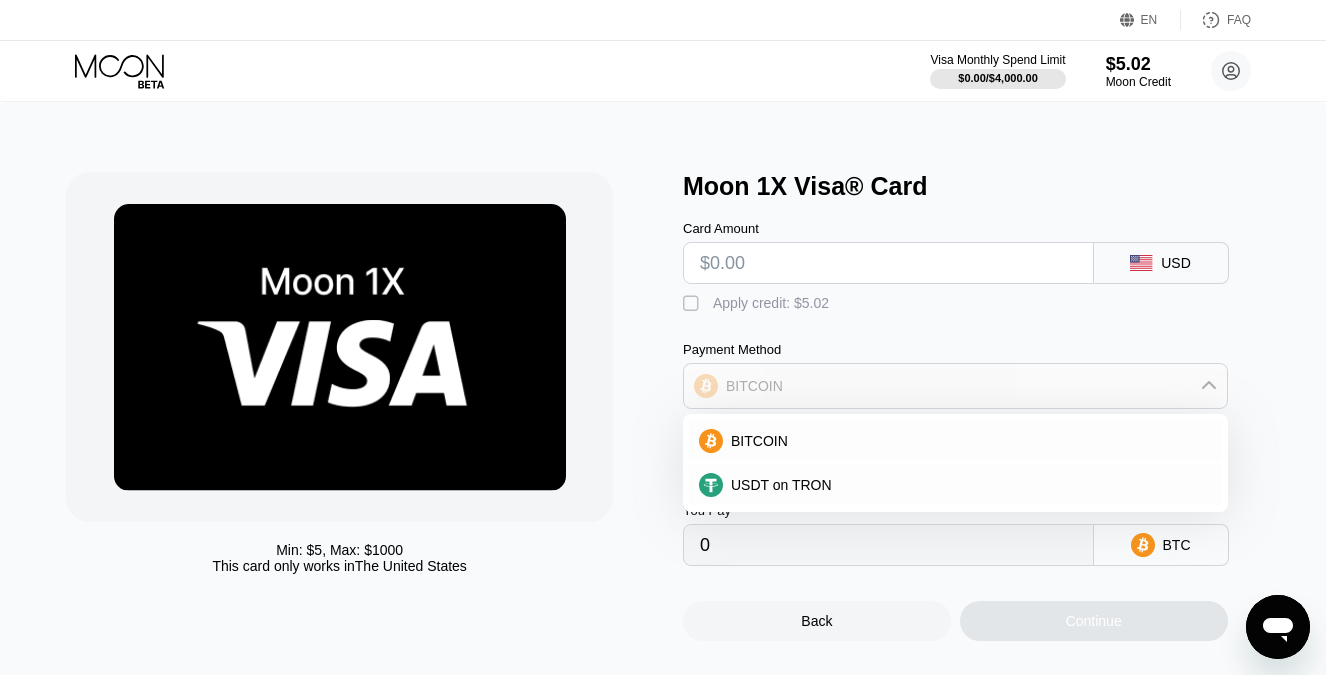 click on "BITCOIN" at bounding box center (955, 386) 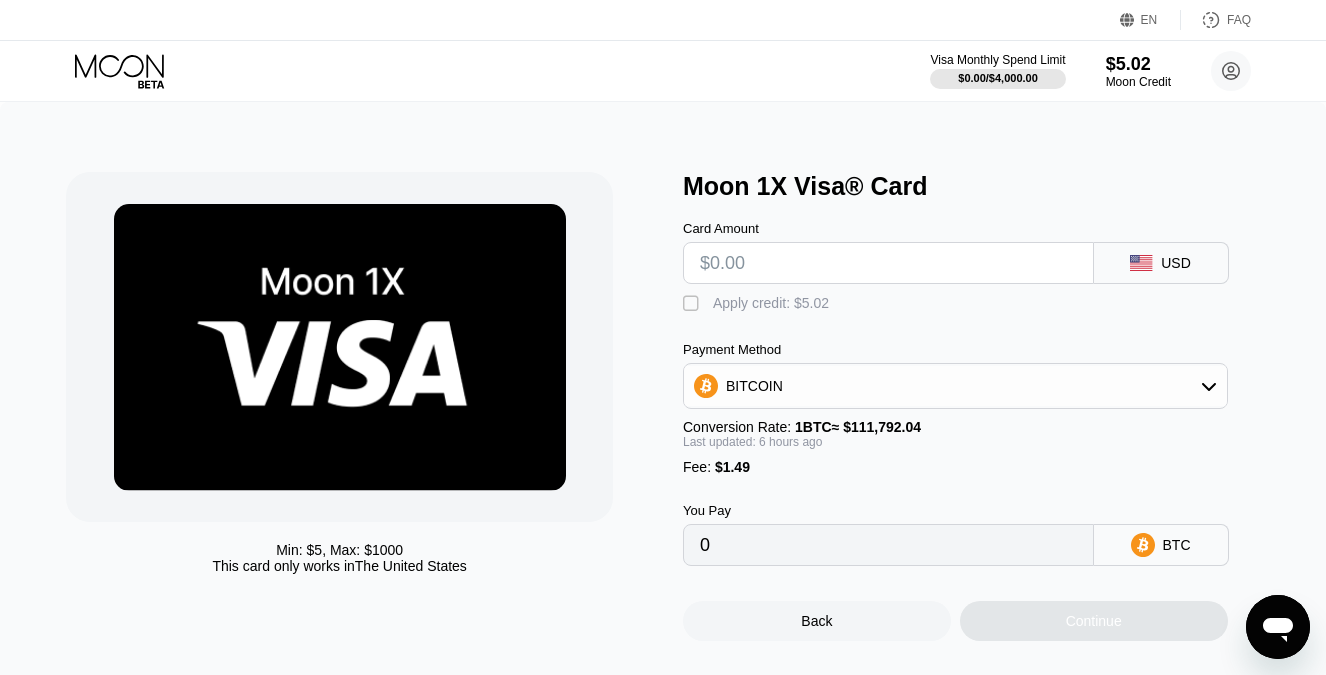 click at bounding box center (888, 263) 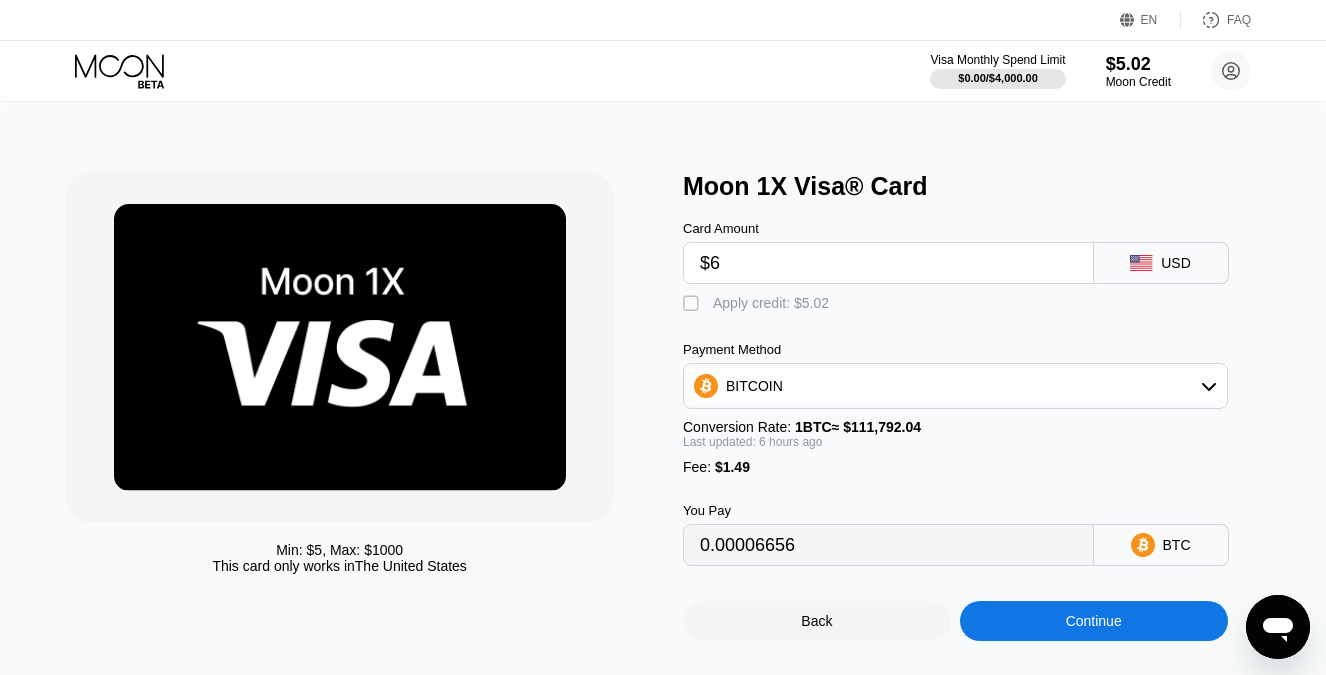 type on "0.00006656" 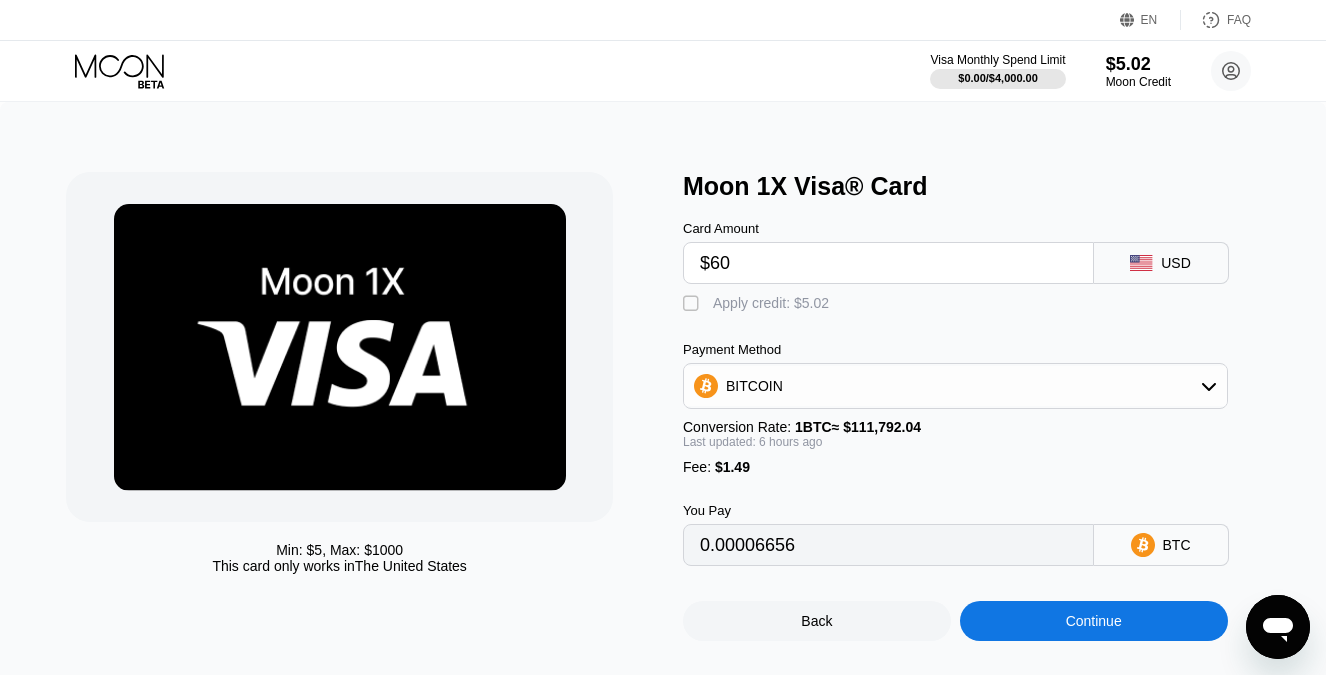 type on "0.00054639" 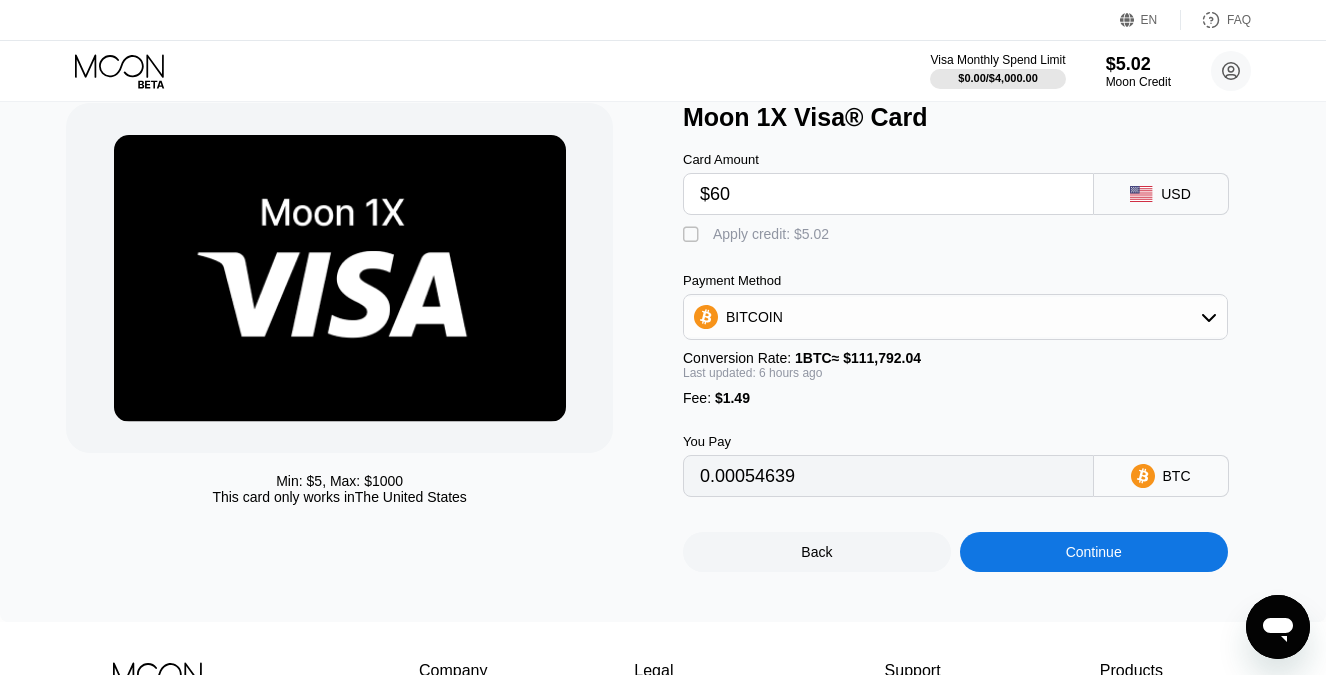 scroll, scrollTop: 70, scrollLeft: 0, axis: vertical 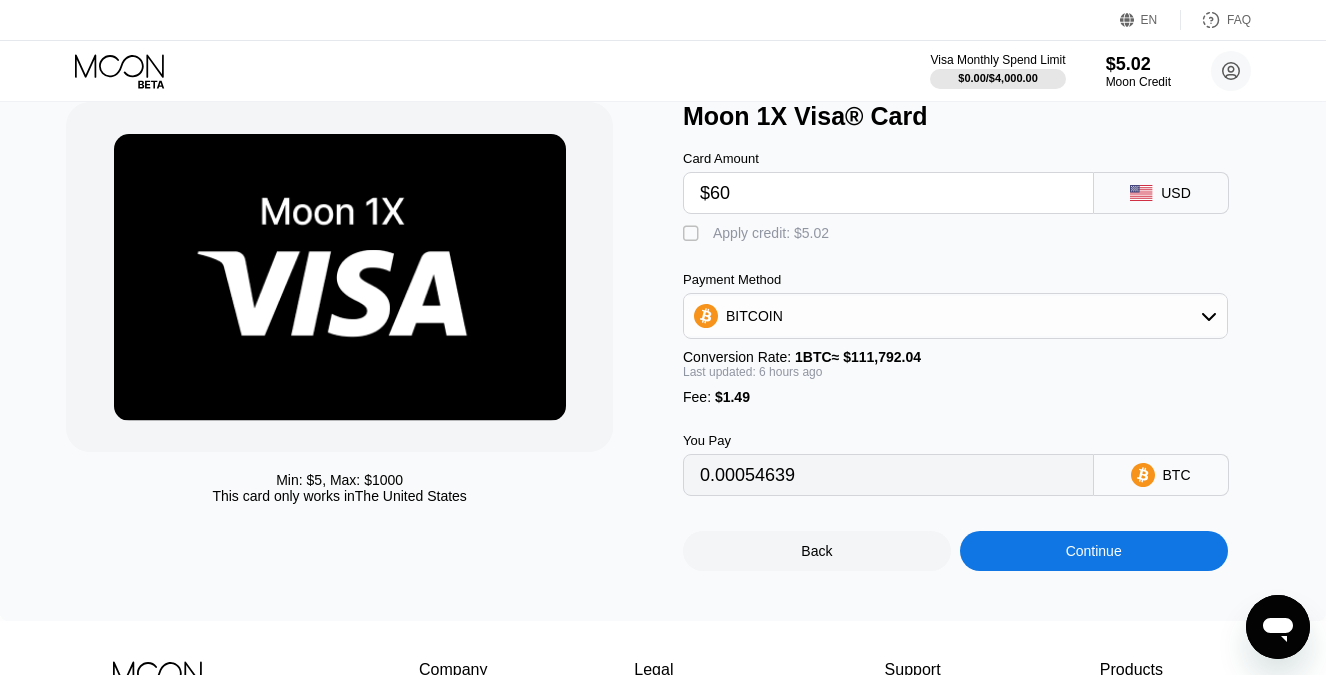 type on "$6" 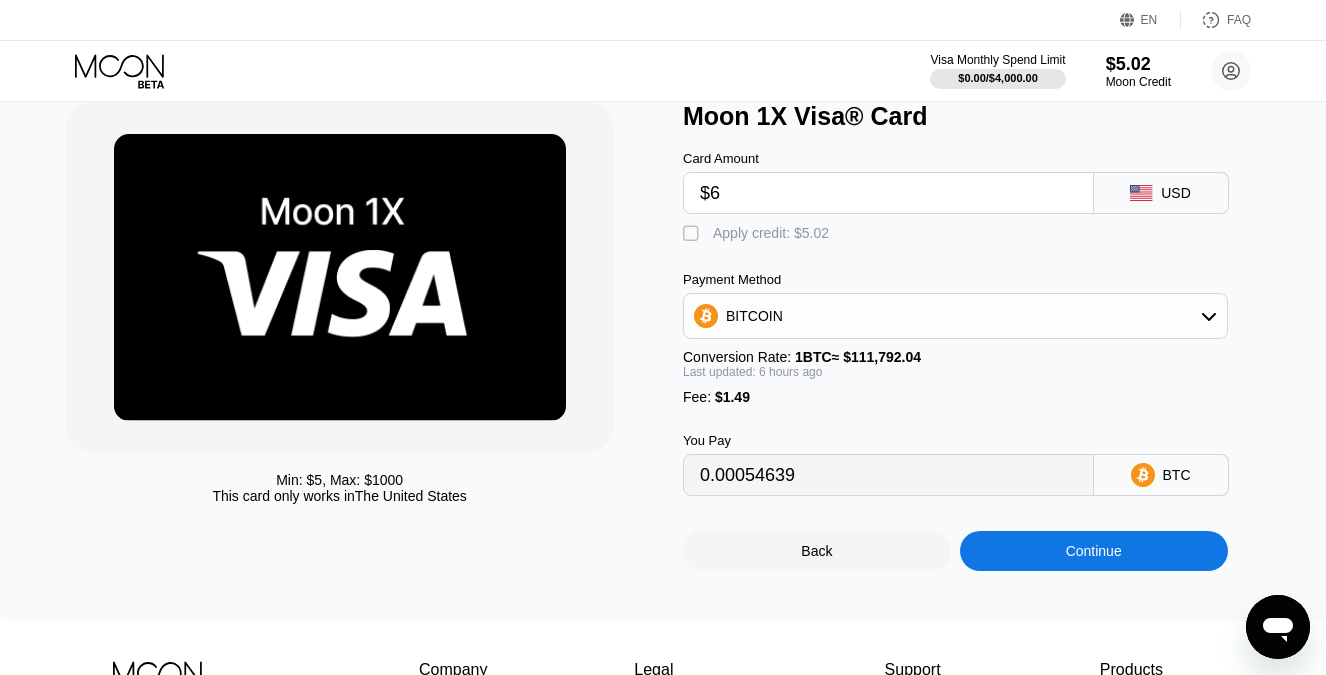 type on "0.00006656" 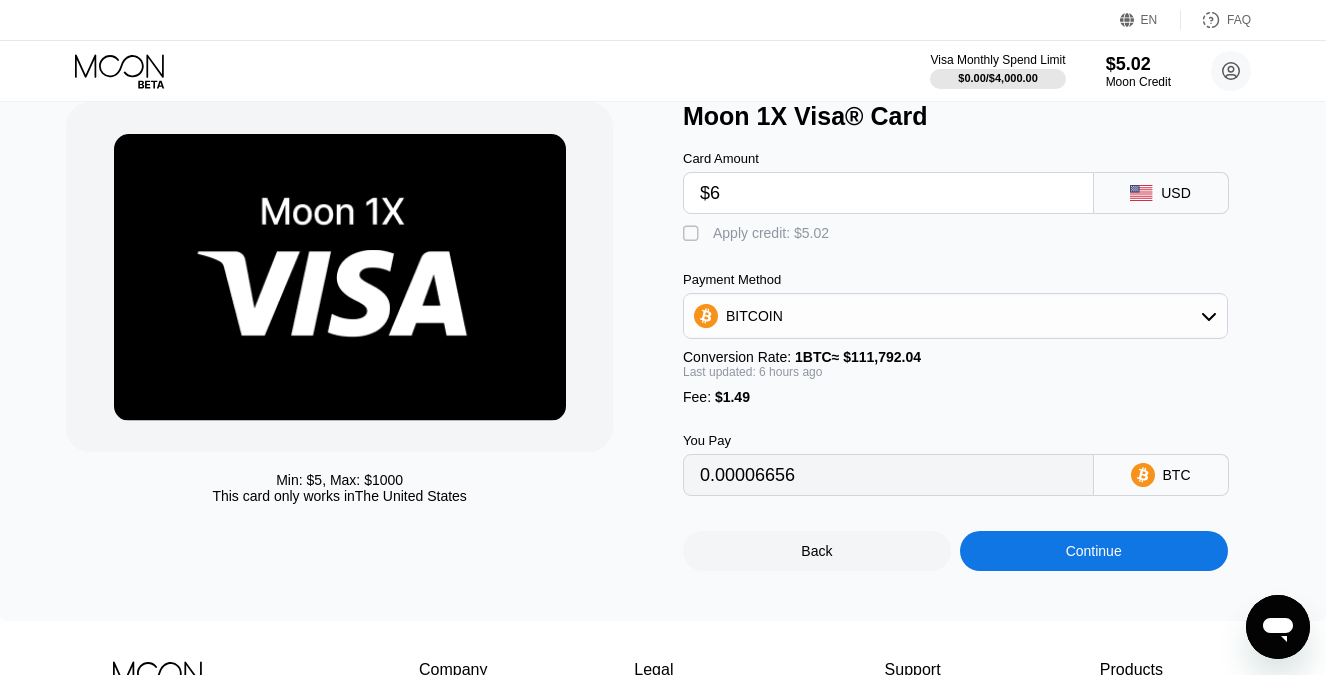 type 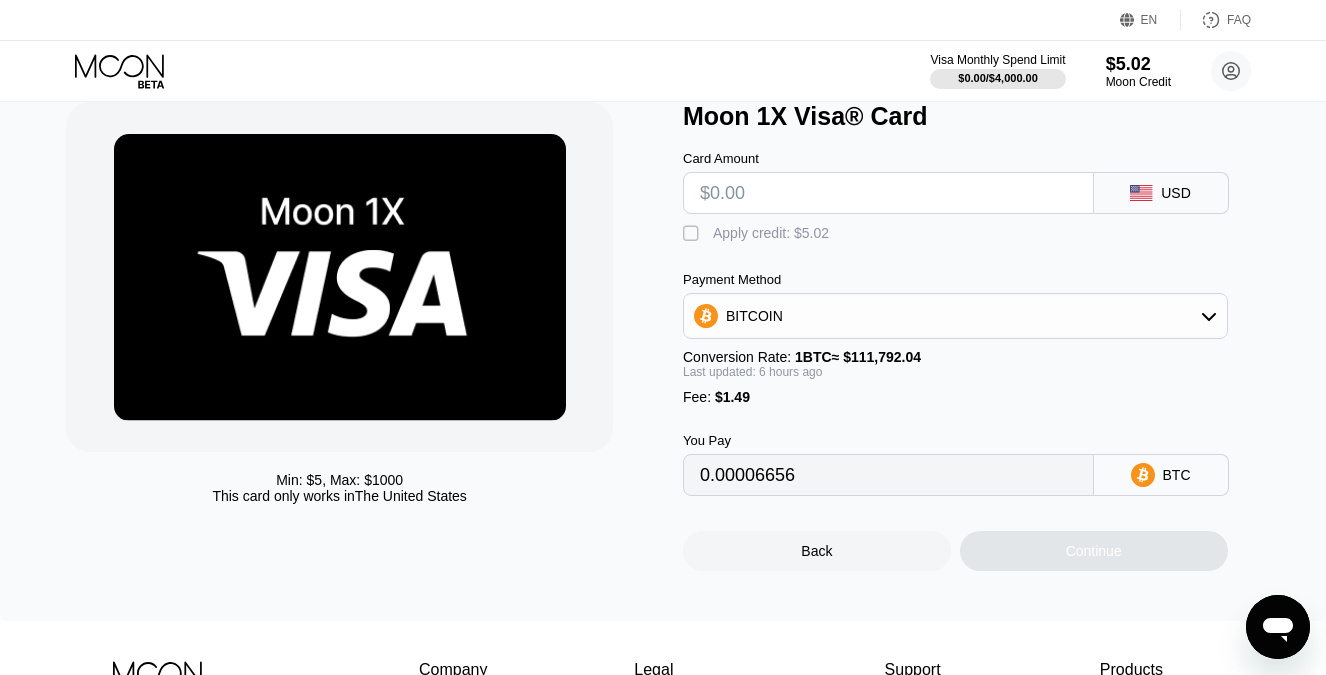 type on "0" 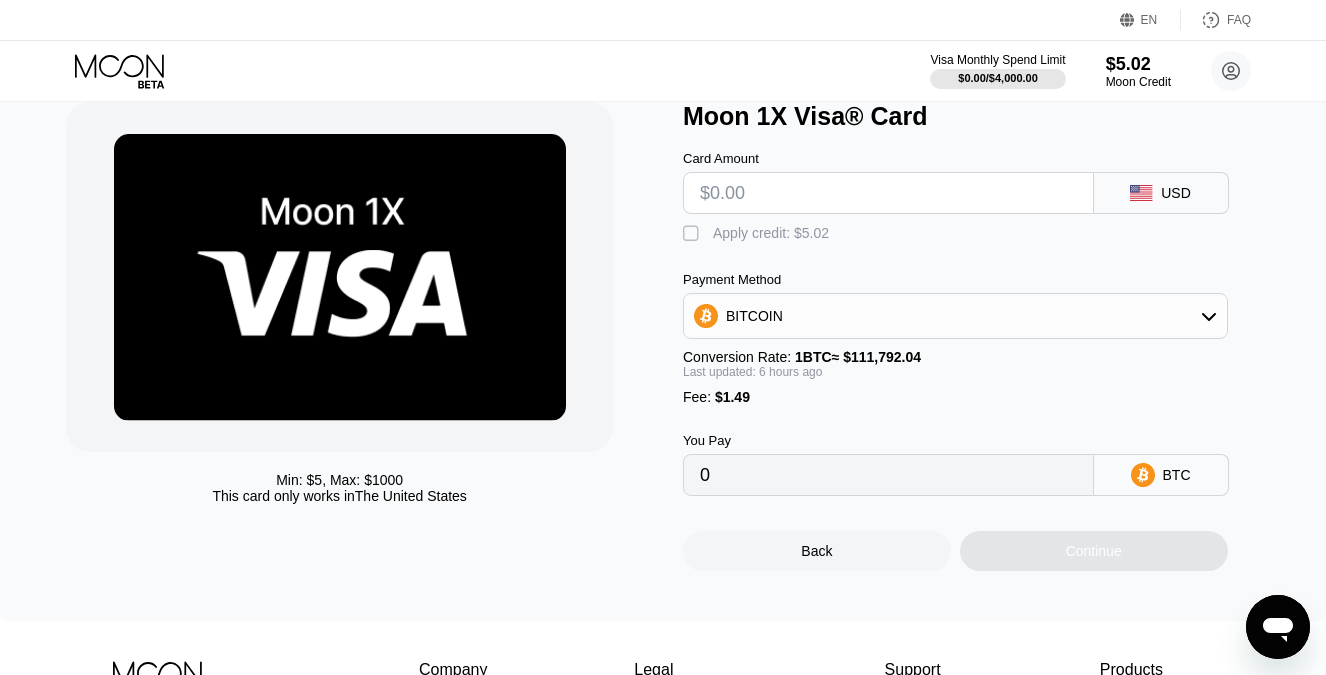 type on "$5" 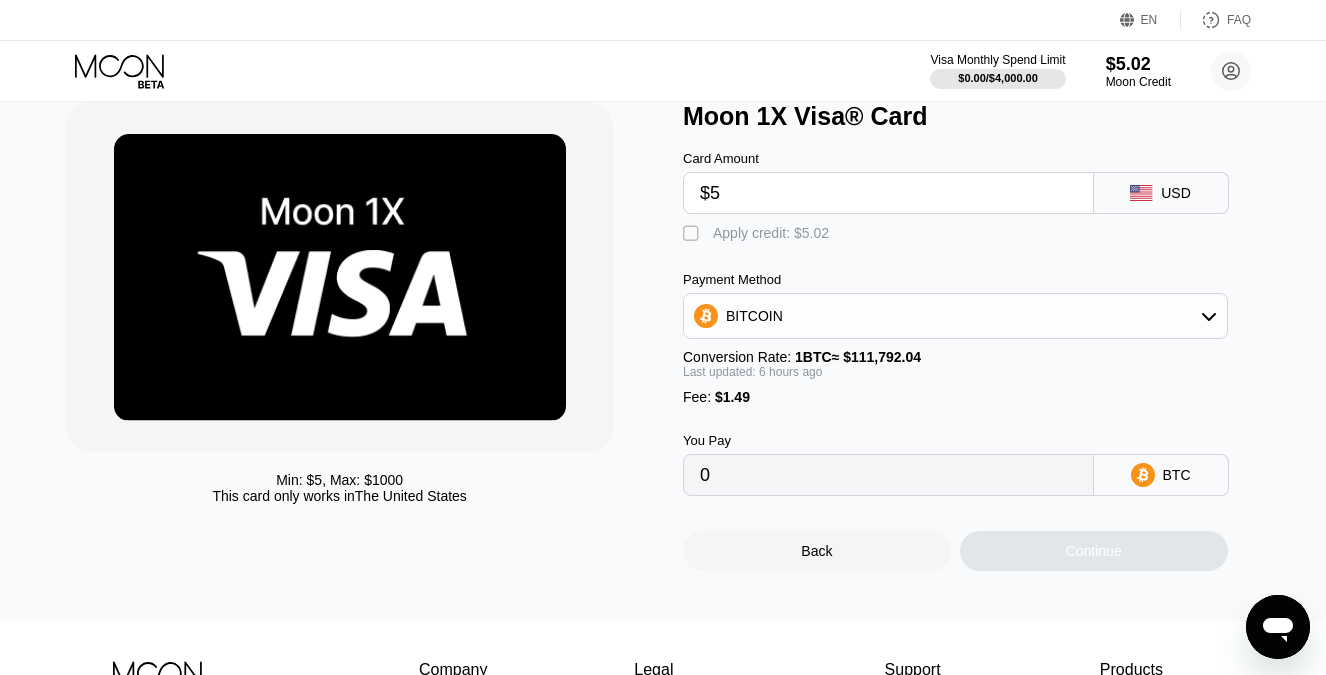 type on "0.00005767" 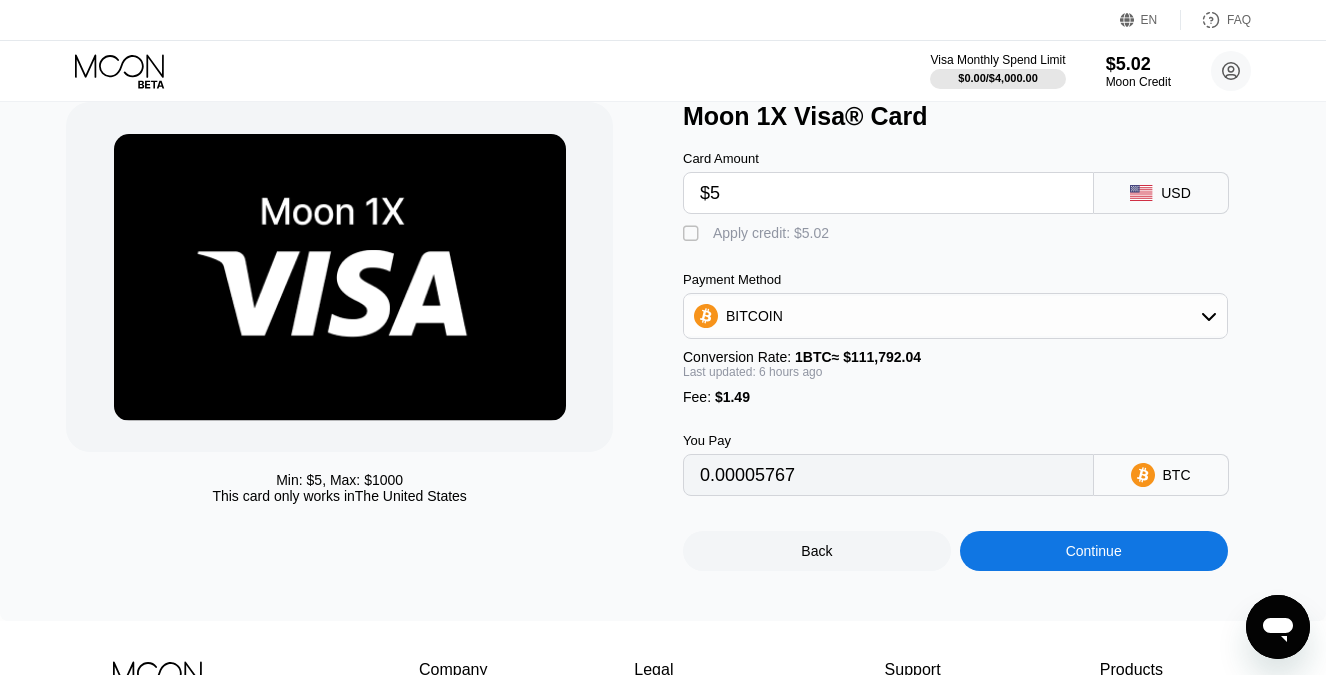 type on "$55" 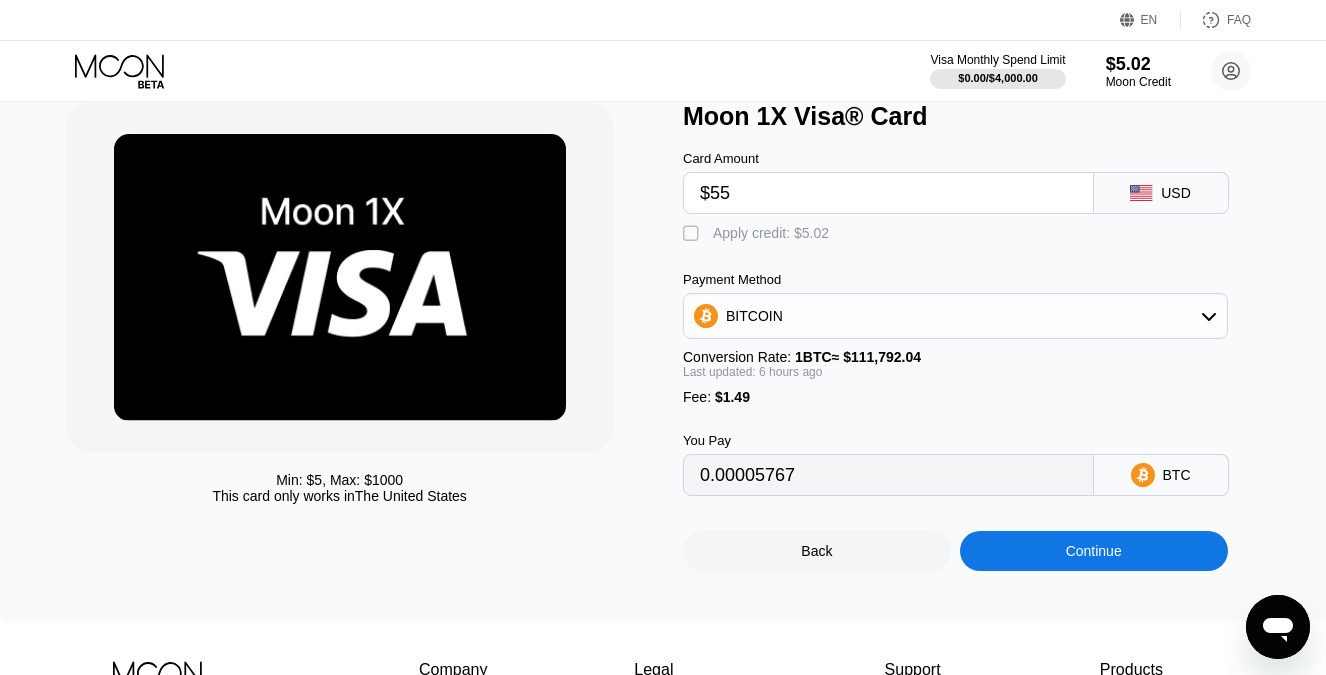 type on "0.00050196" 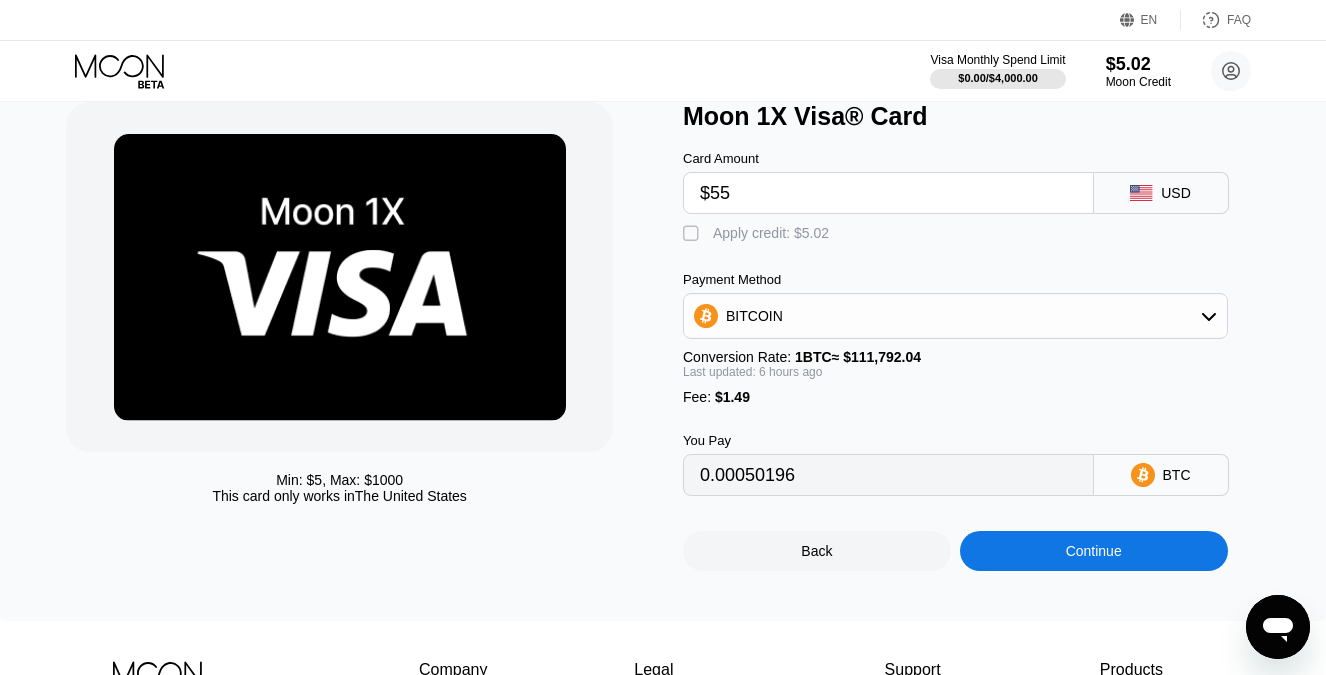 type on "$55" 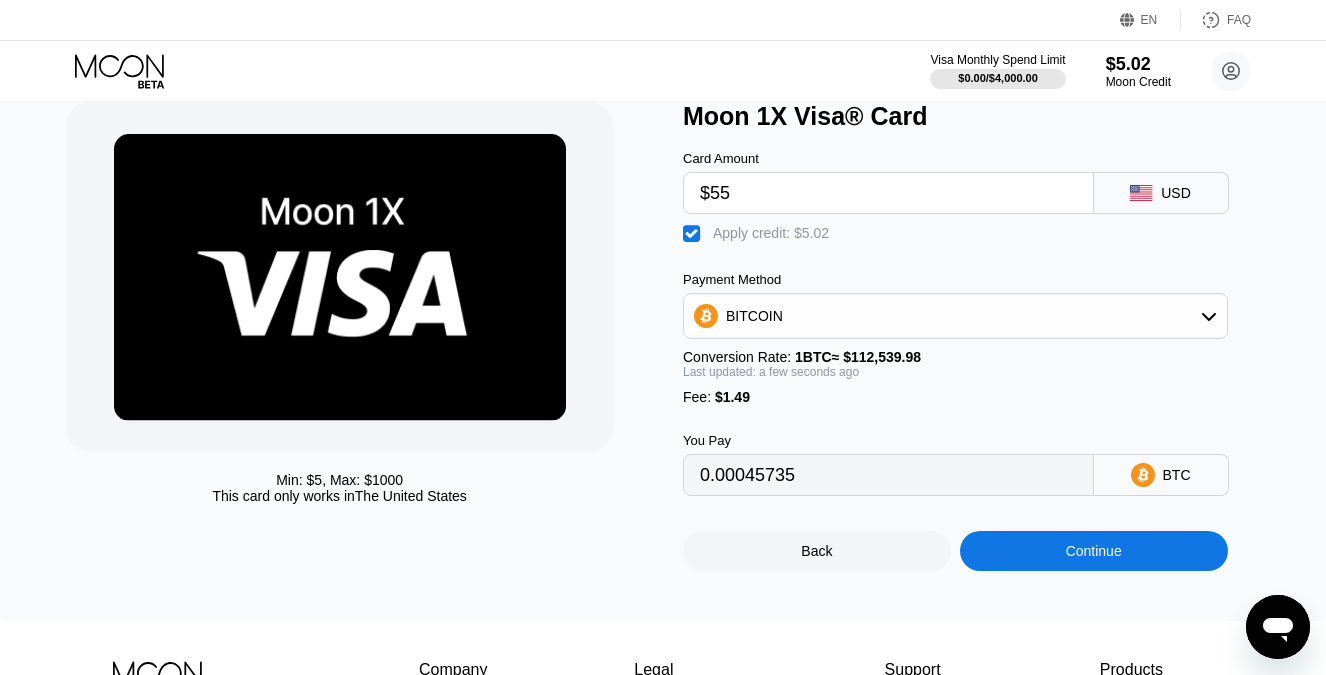 click on "" at bounding box center (693, 234) 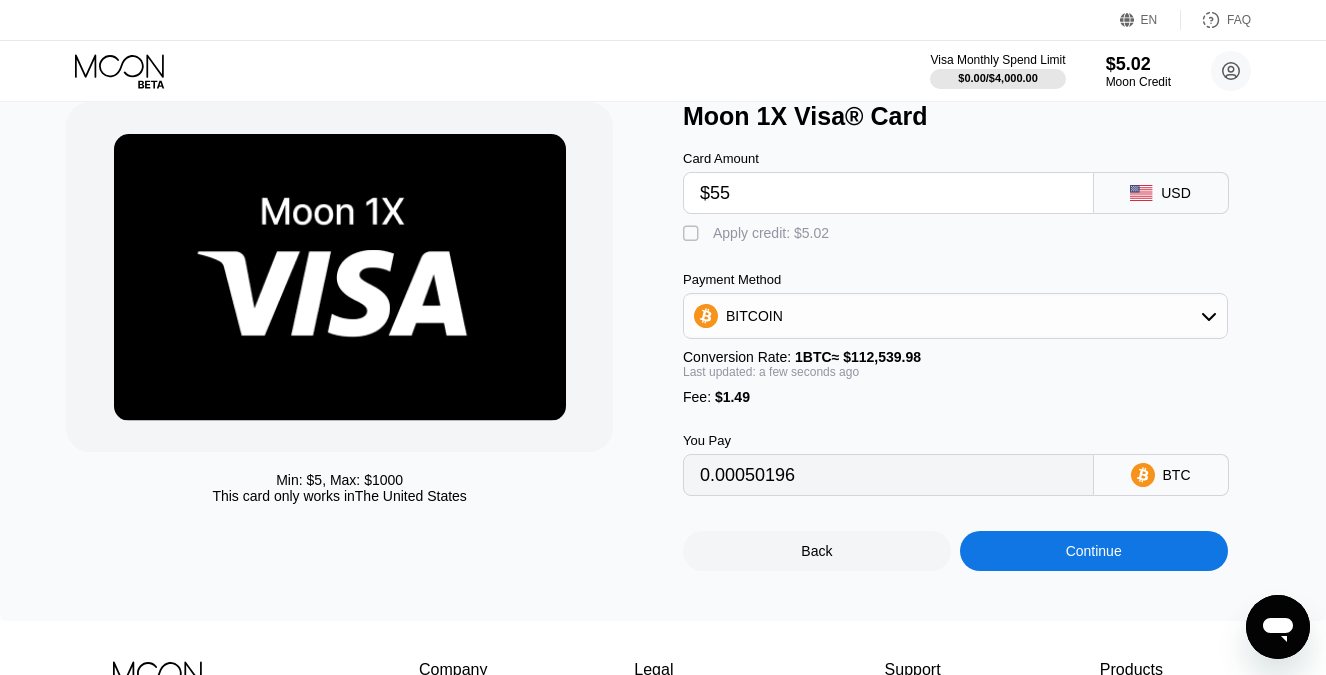 click on "" at bounding box center [693, 234] 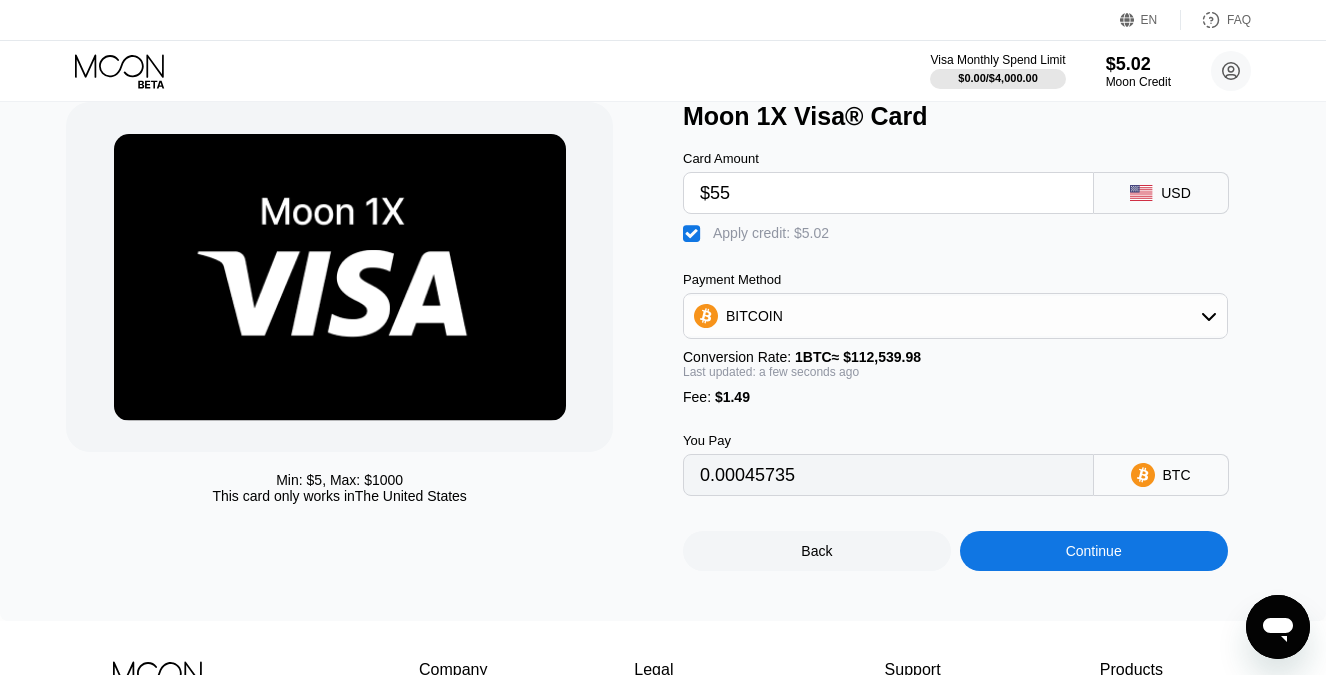 click on "" at bounding box center (693, 234) 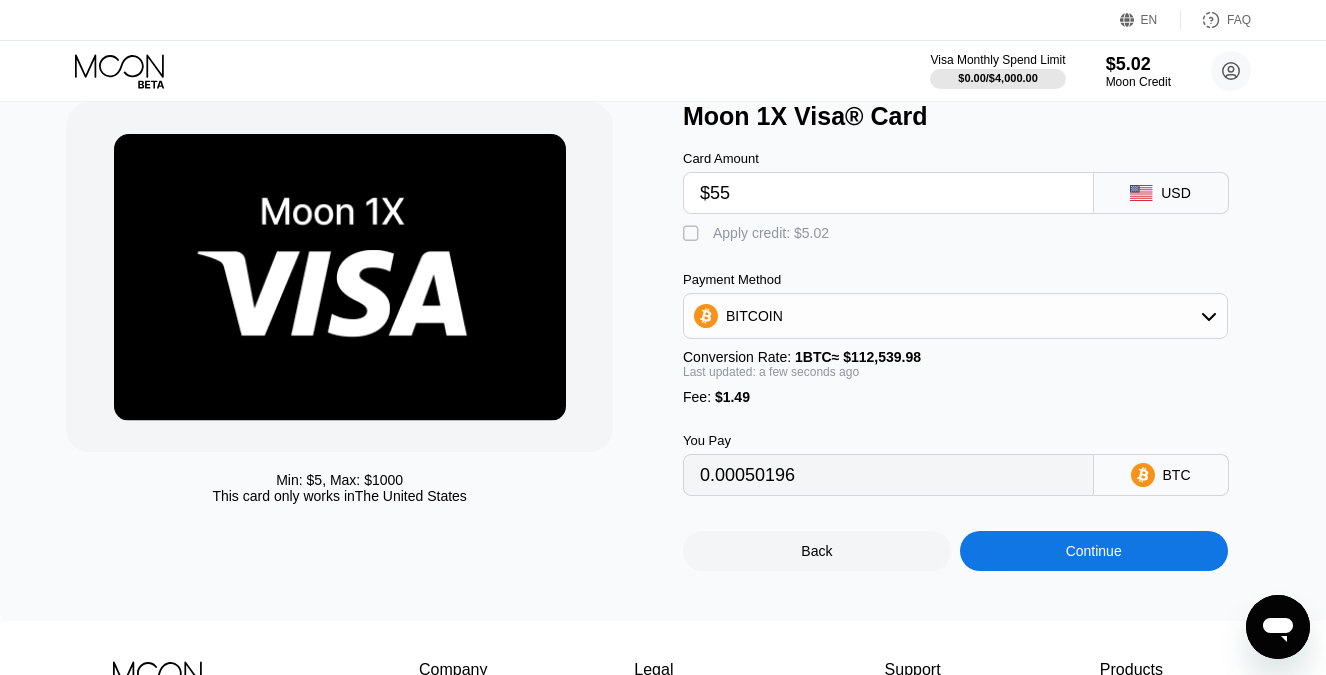 click on "" at bounding box center [693, 234] 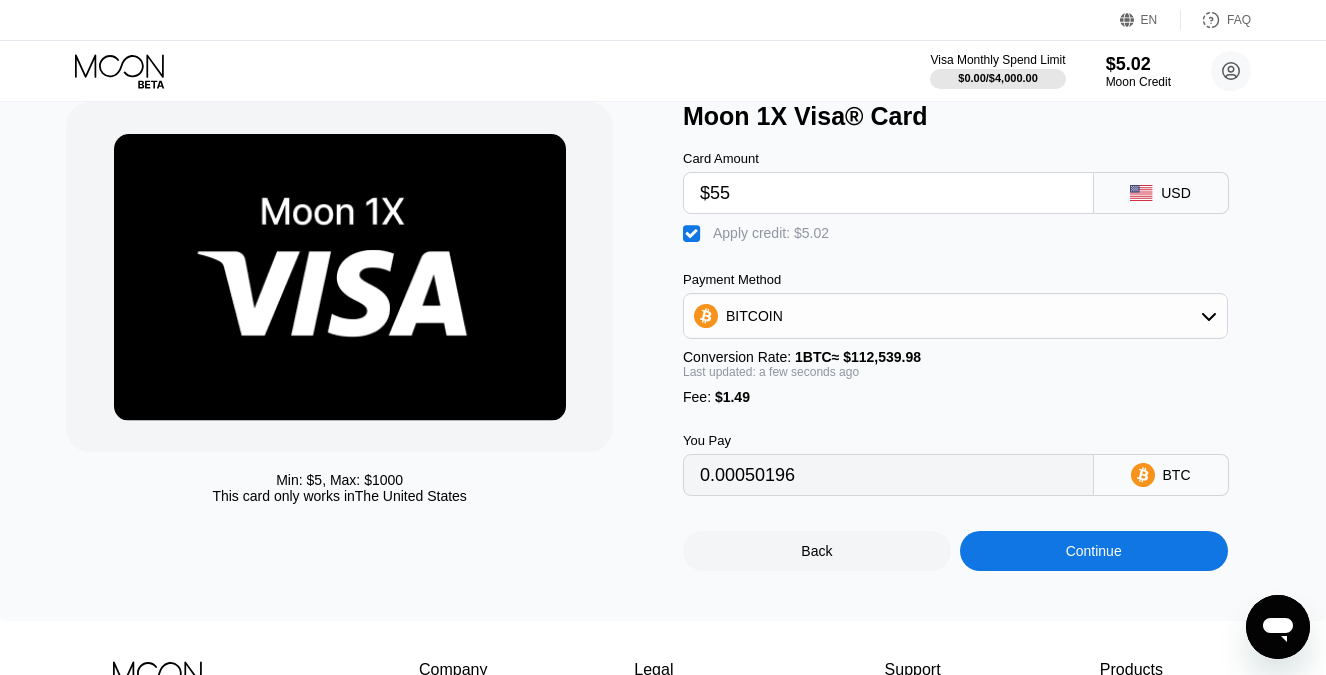 type on "0.00045735" 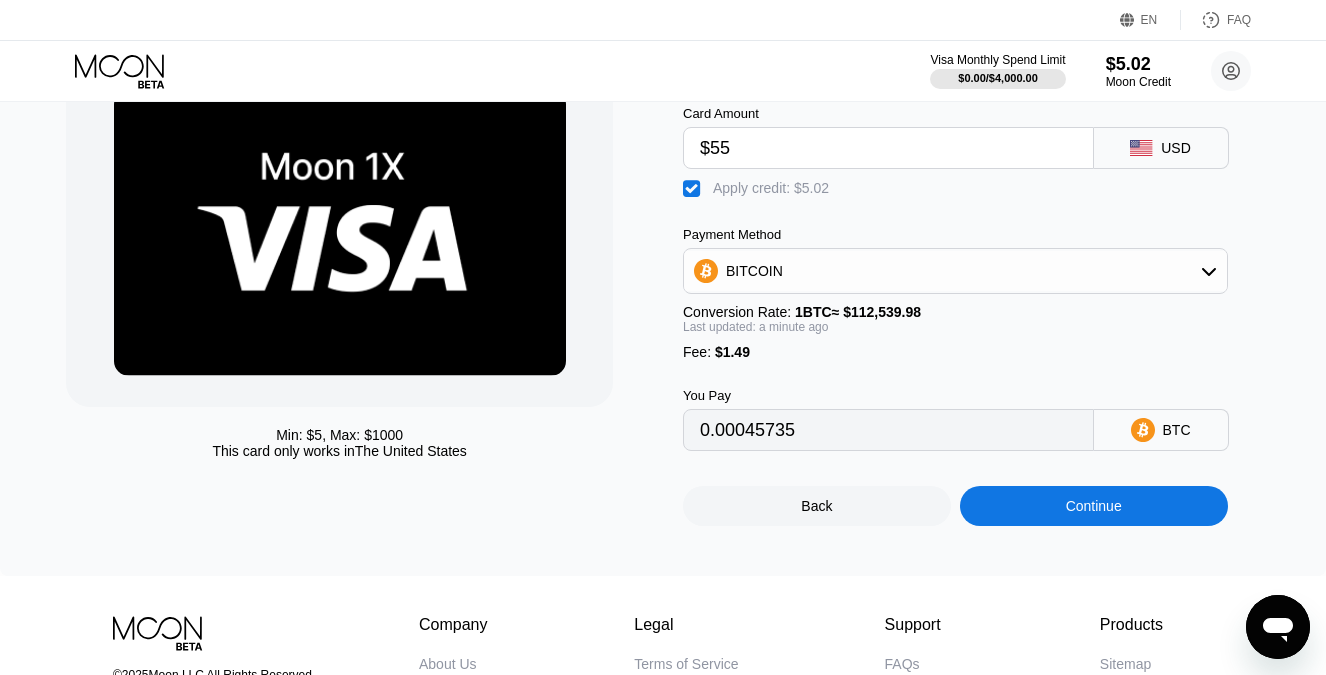 scroll, scrollTop: 120, scrollLeft: 0, axis: vertical 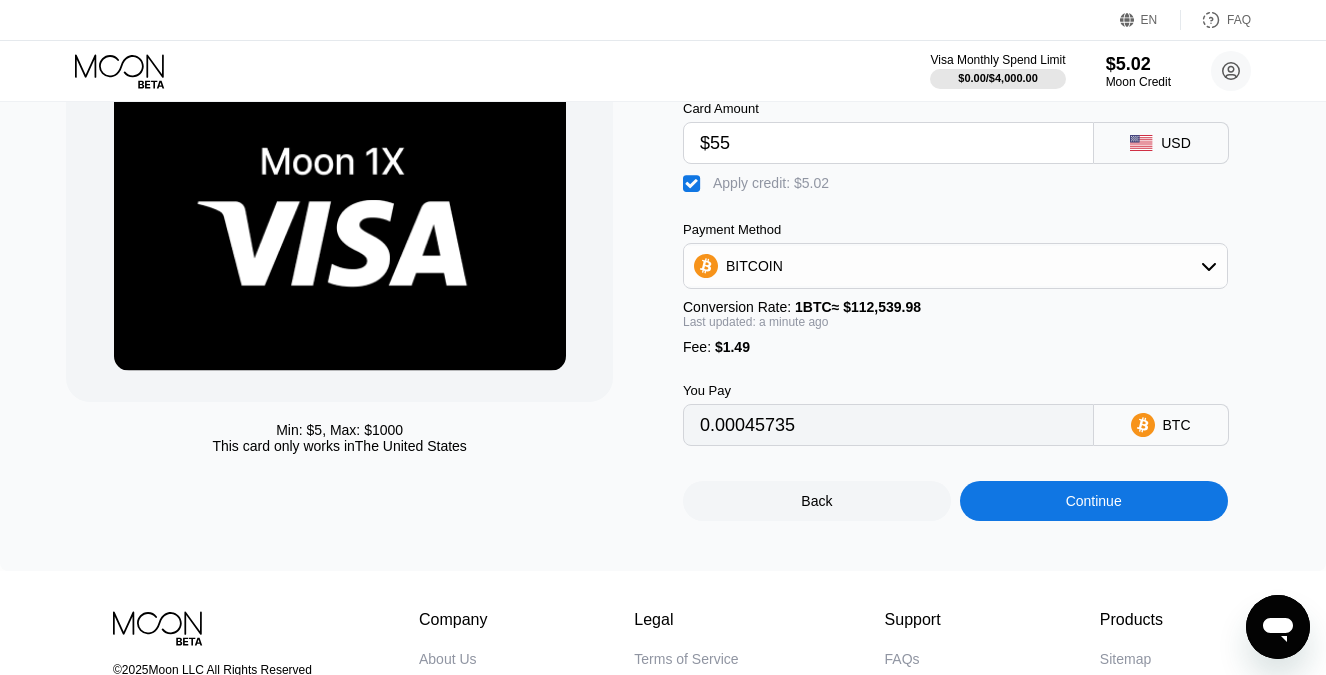 click on "$55" at bounding box center (888, 143) 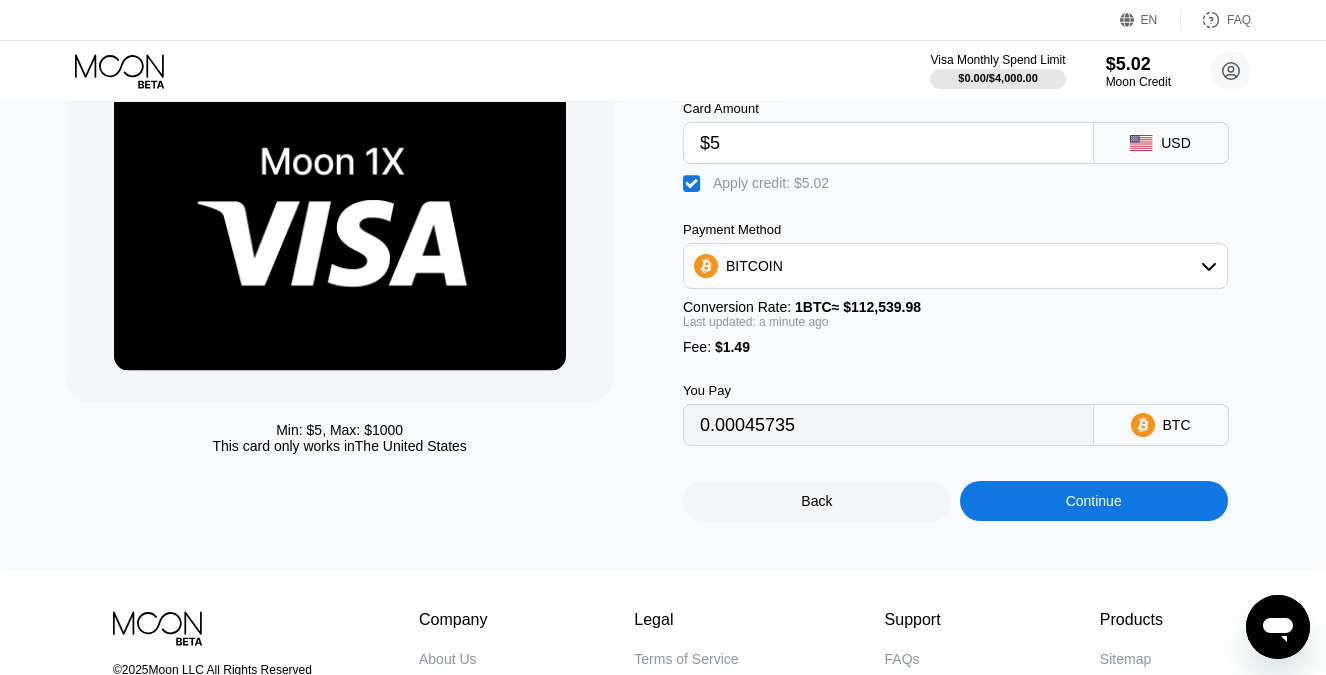 type on "0.00001306" 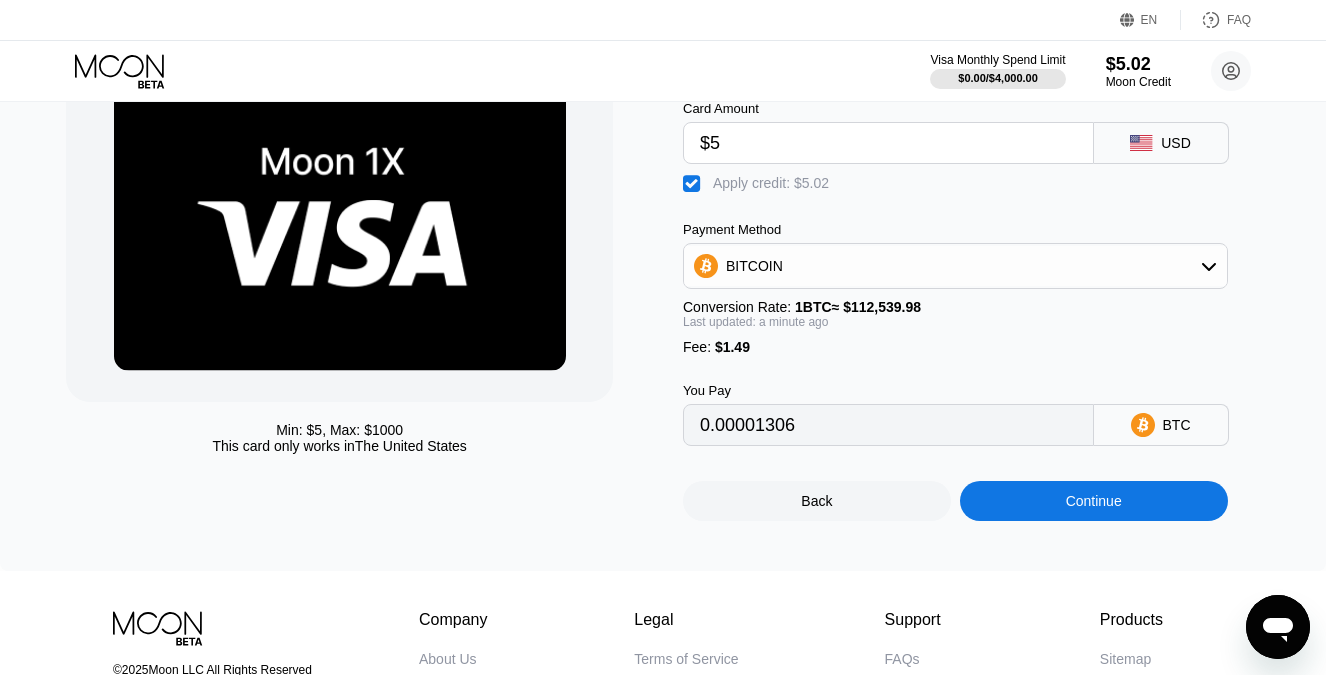 type on "$57" 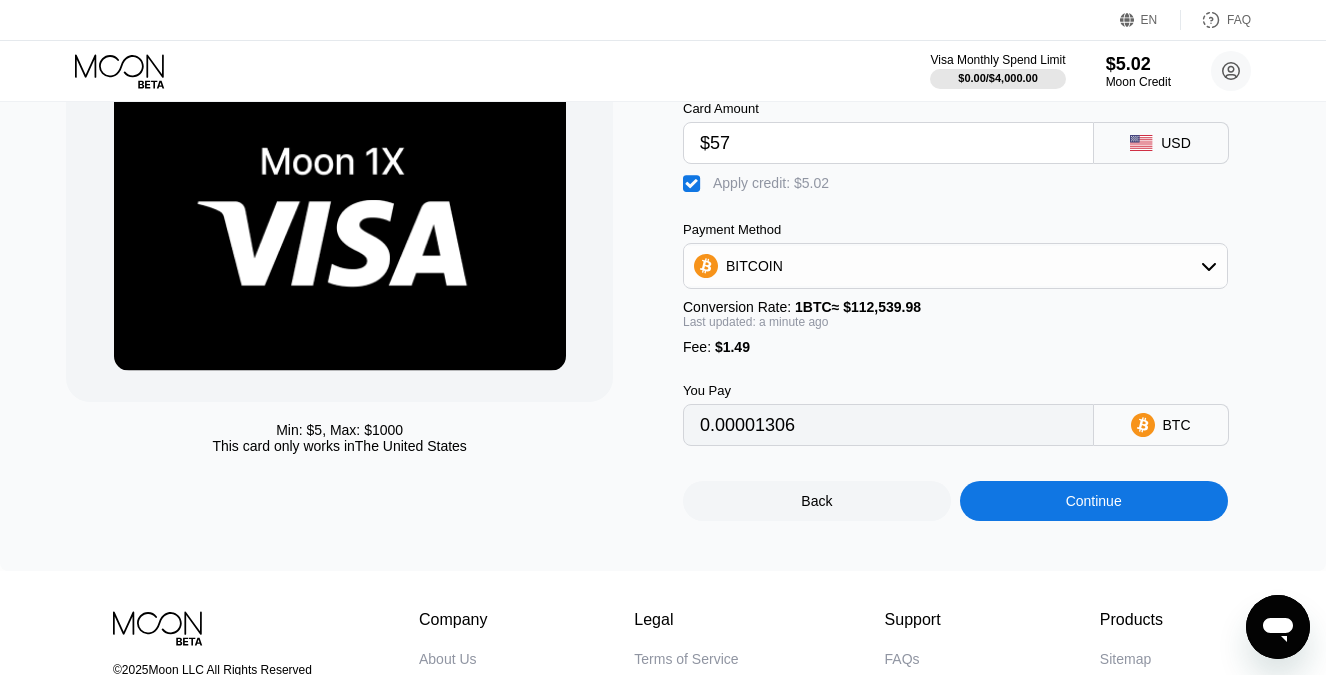 type on "0.00047512" 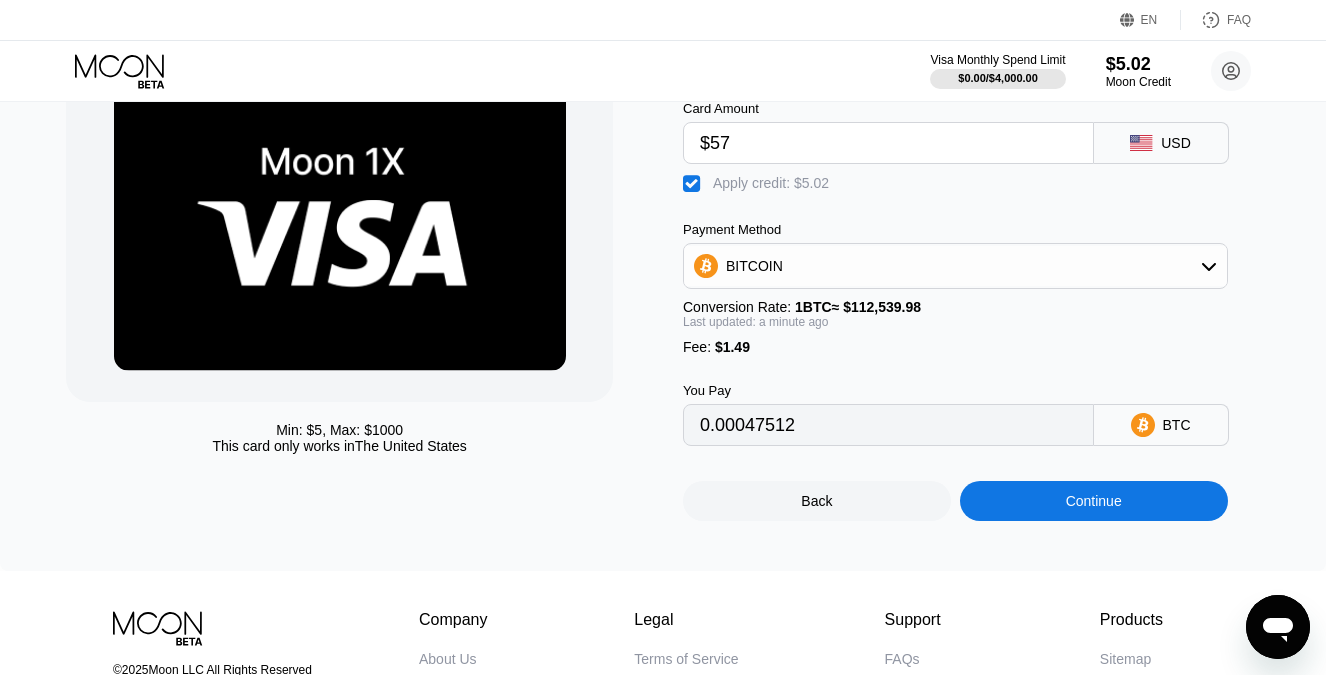 type on "$57" 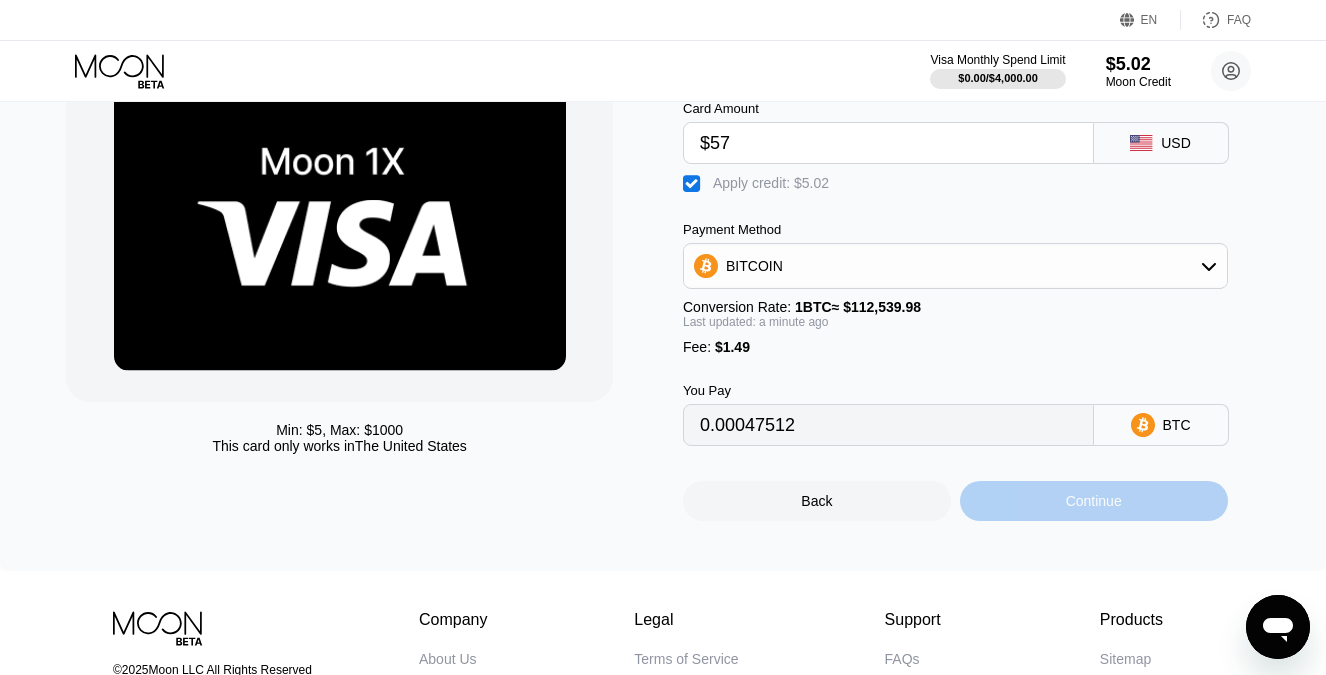 click on "Continue" at bounding box center [1094, 501] 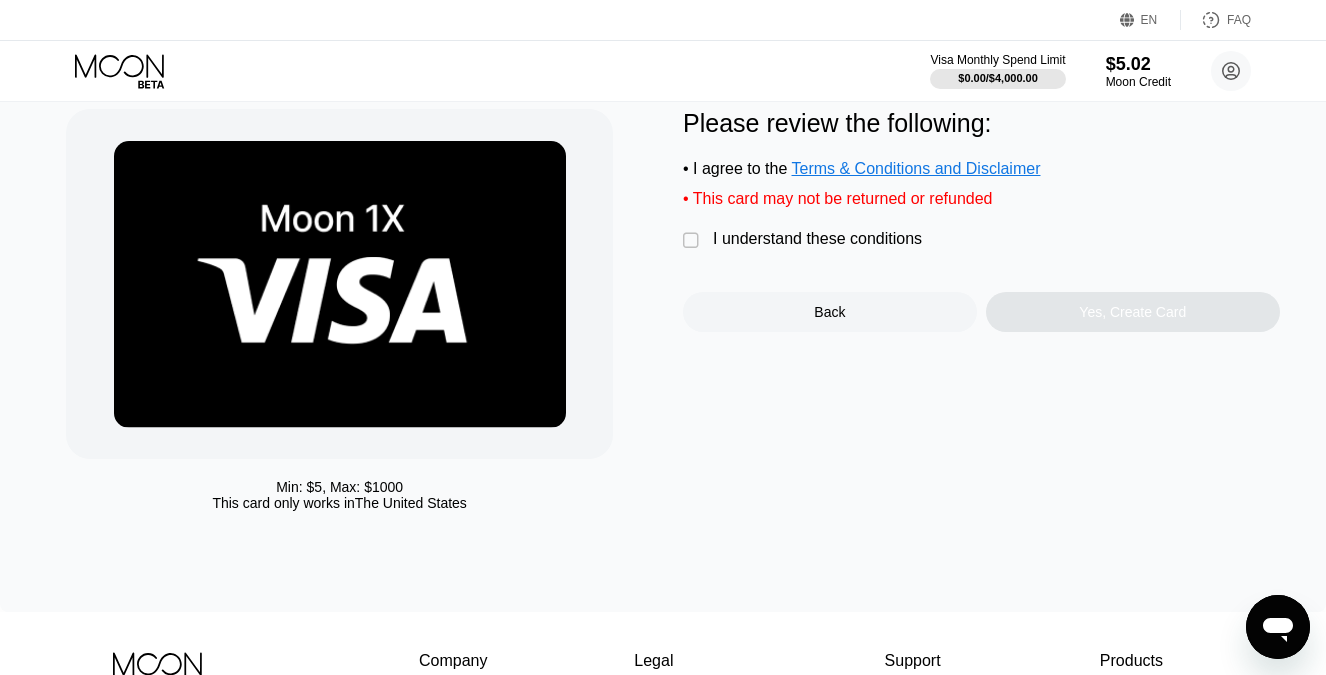 scroll, scrollTop: 39, scrollLeft: 0, axis: vertical 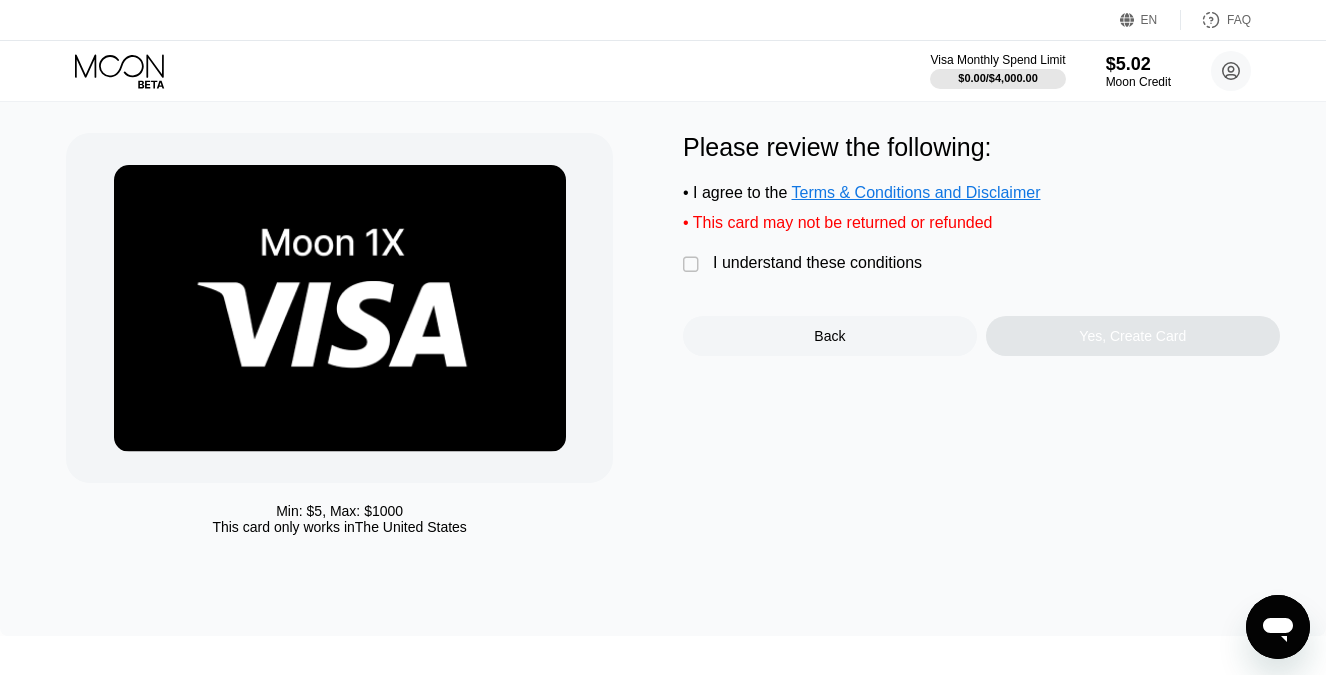 click on "" at bounding box center [693, 265] 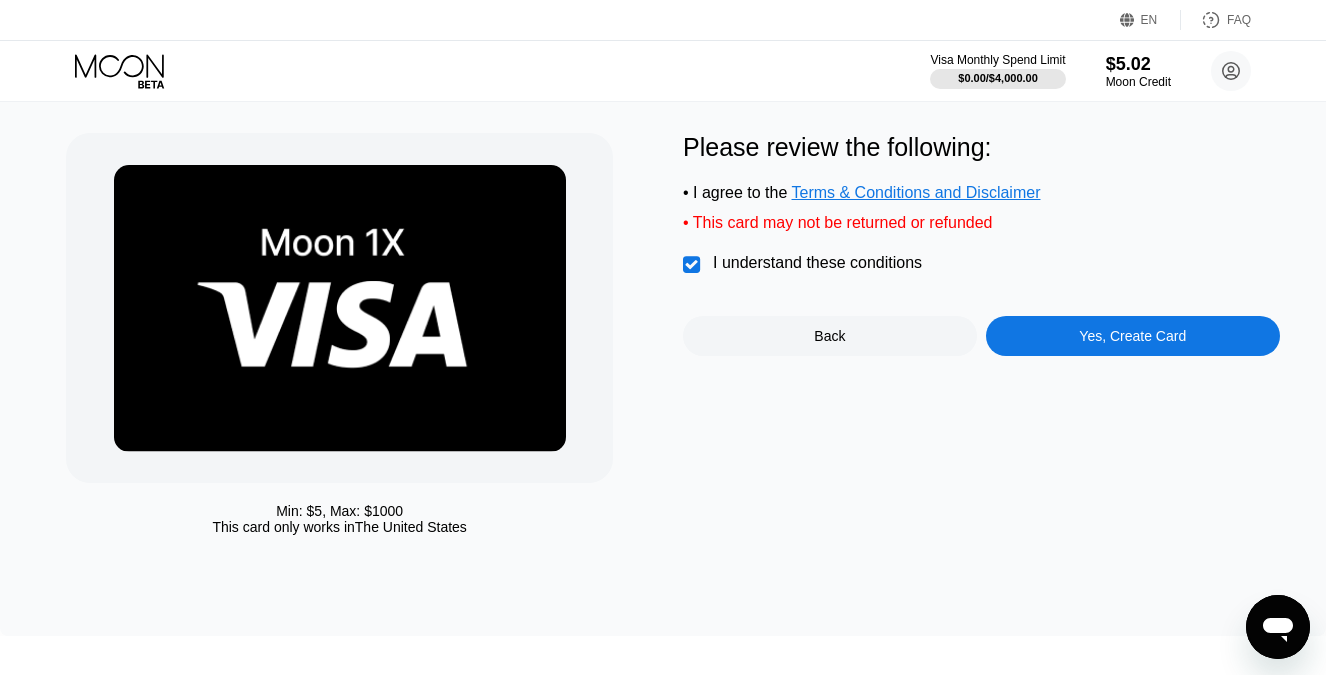 click on "Yes, Create Card" at bounding box center (1133, 336) 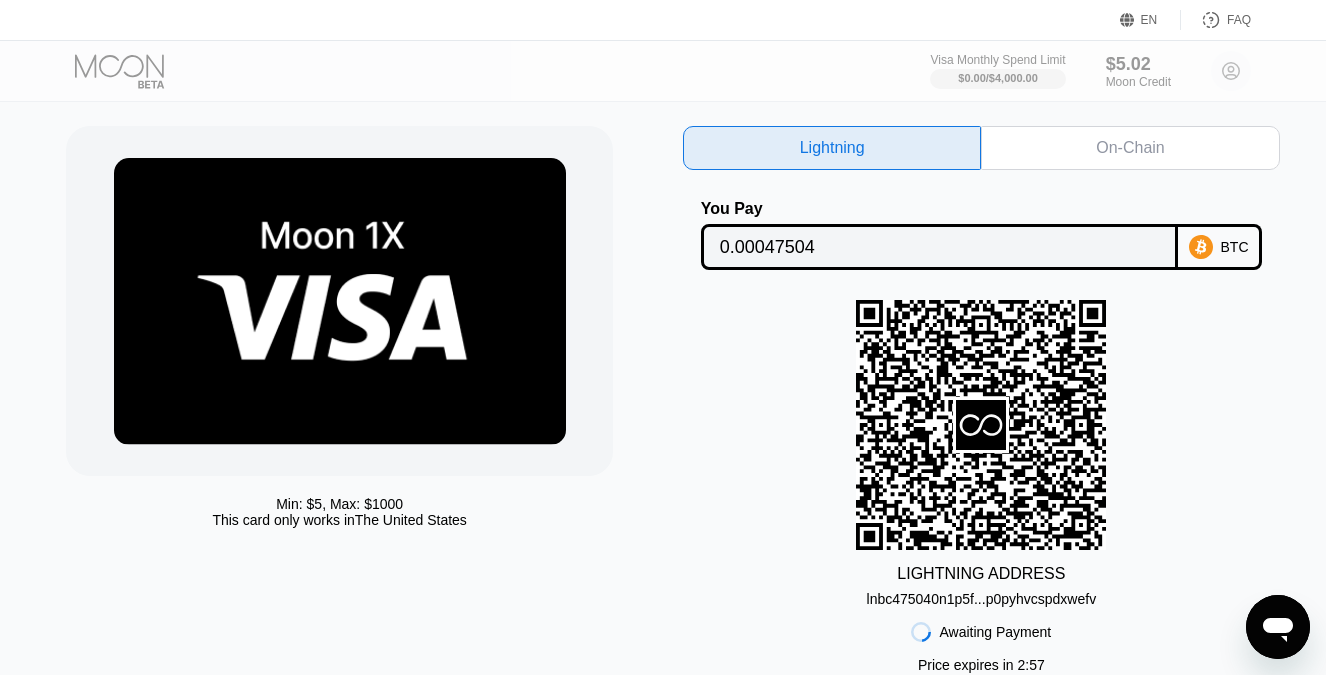 scroll, scrollTop: 43, scrollLeft: 0, axis: vertical 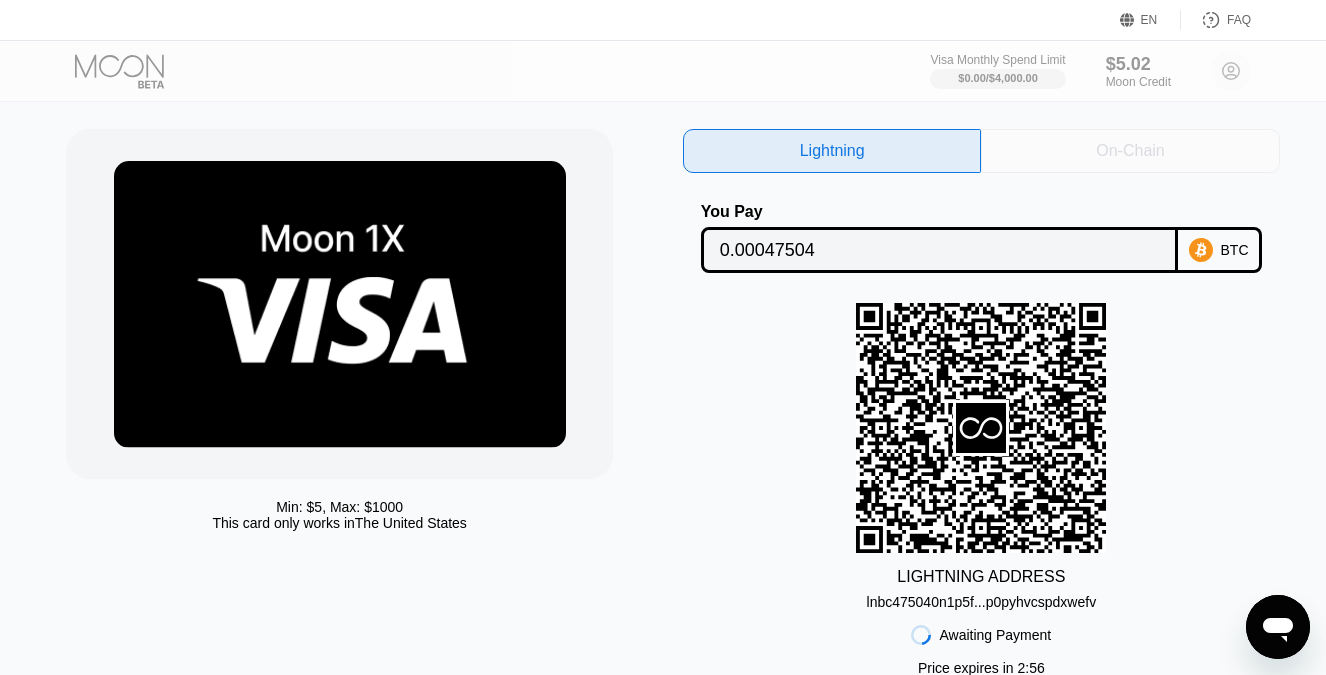 click on "On-Chain" at bounding box center (1130, 151) 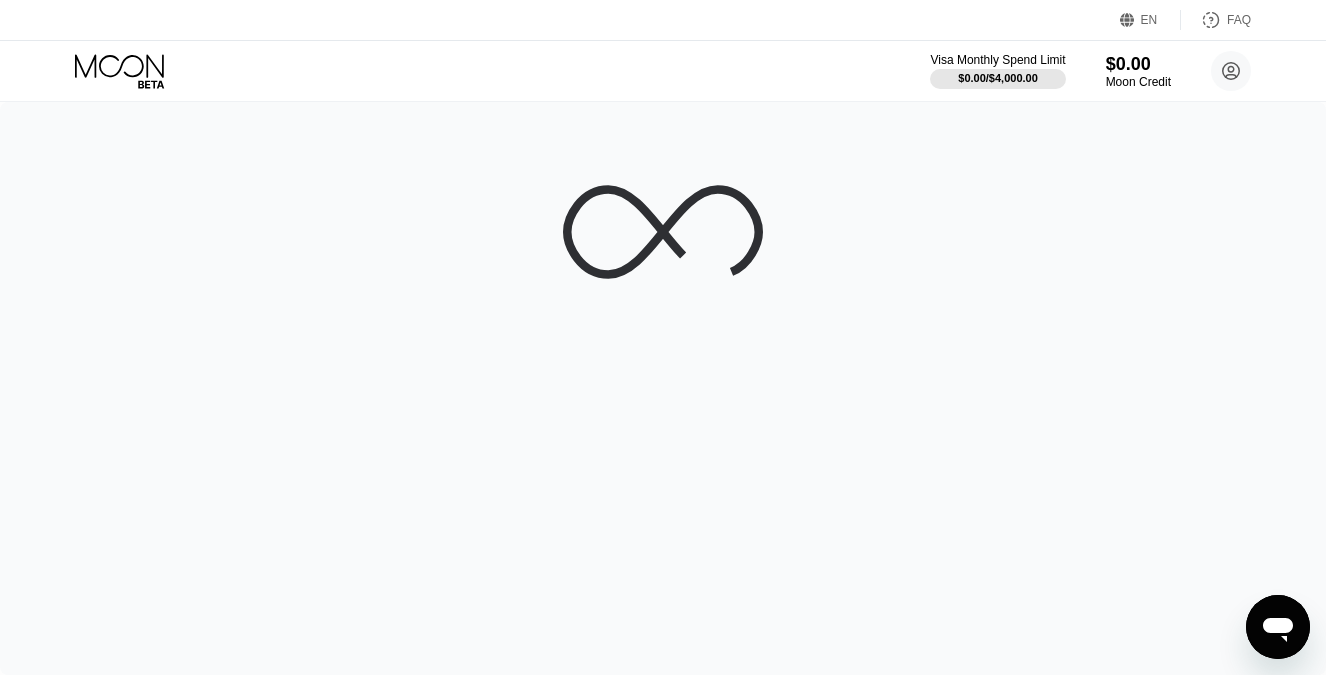 scroll, scrollTop: 0, scrollLeft: 0, axis: both 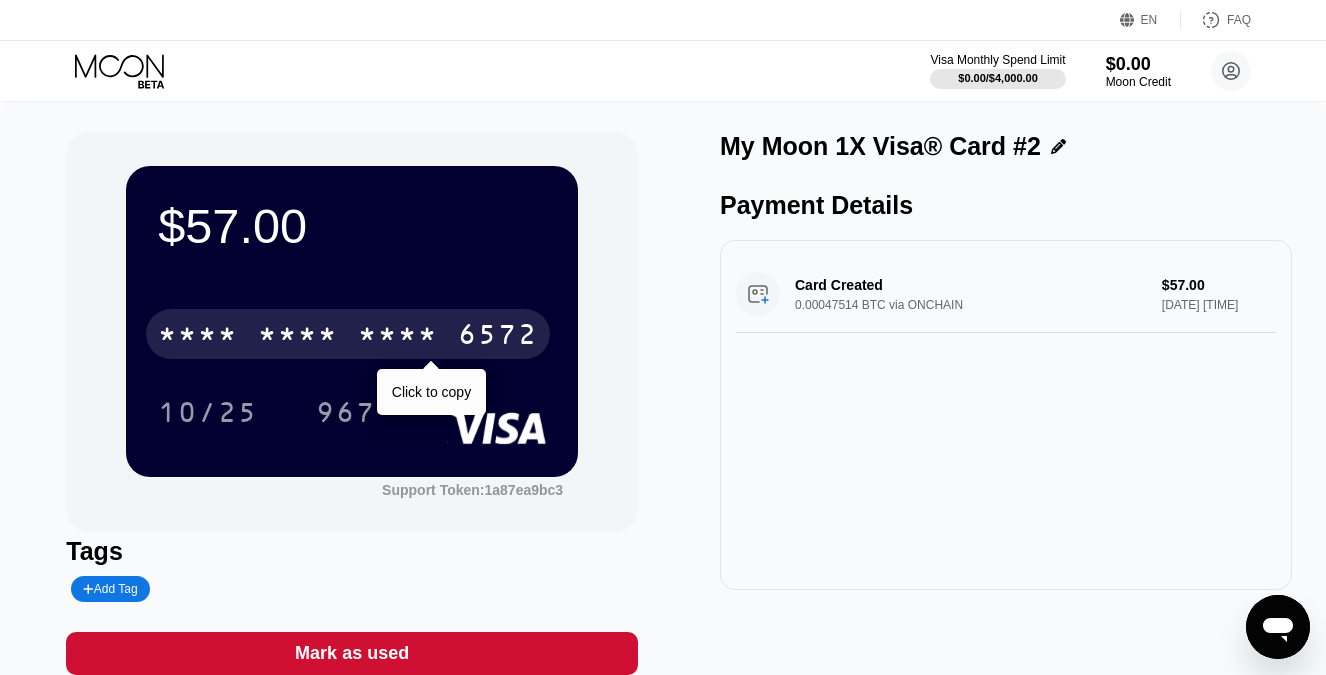 click on "* * * * * * * * * * * * 6572" at bounding box center (348, 334) 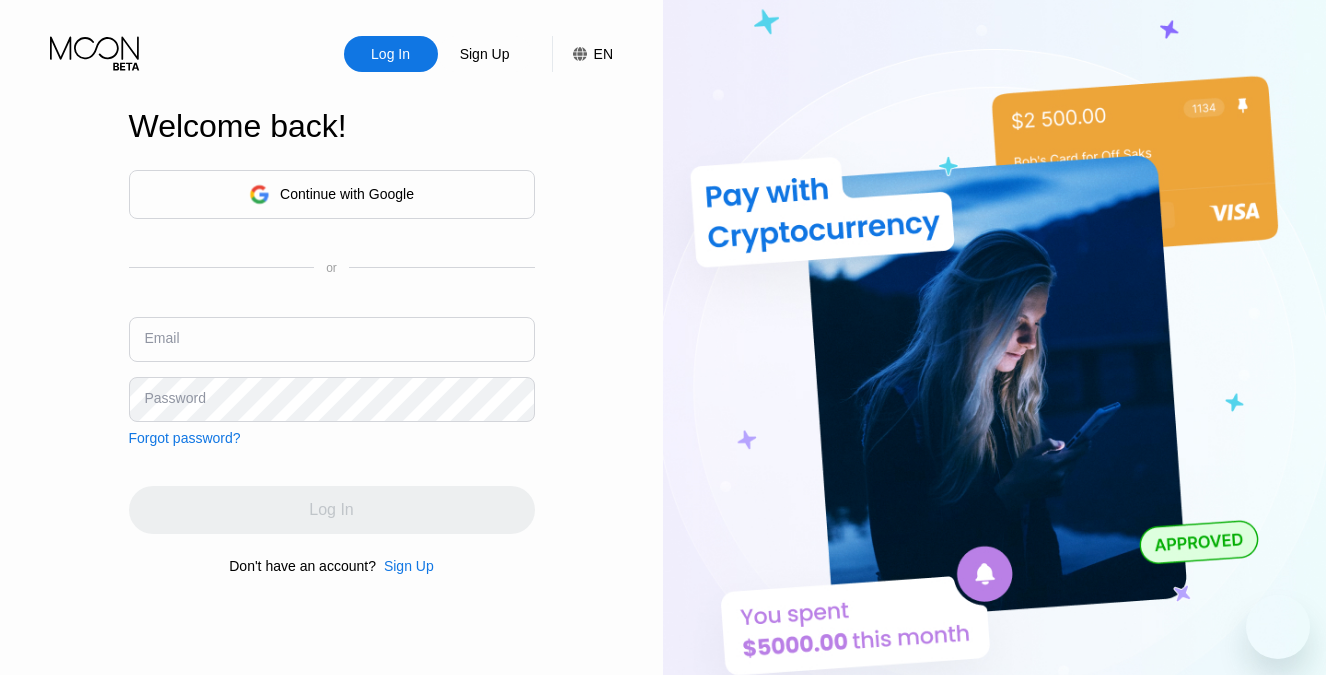 scroll, scrollTop: 0, scrollLeft: 0, axis: both 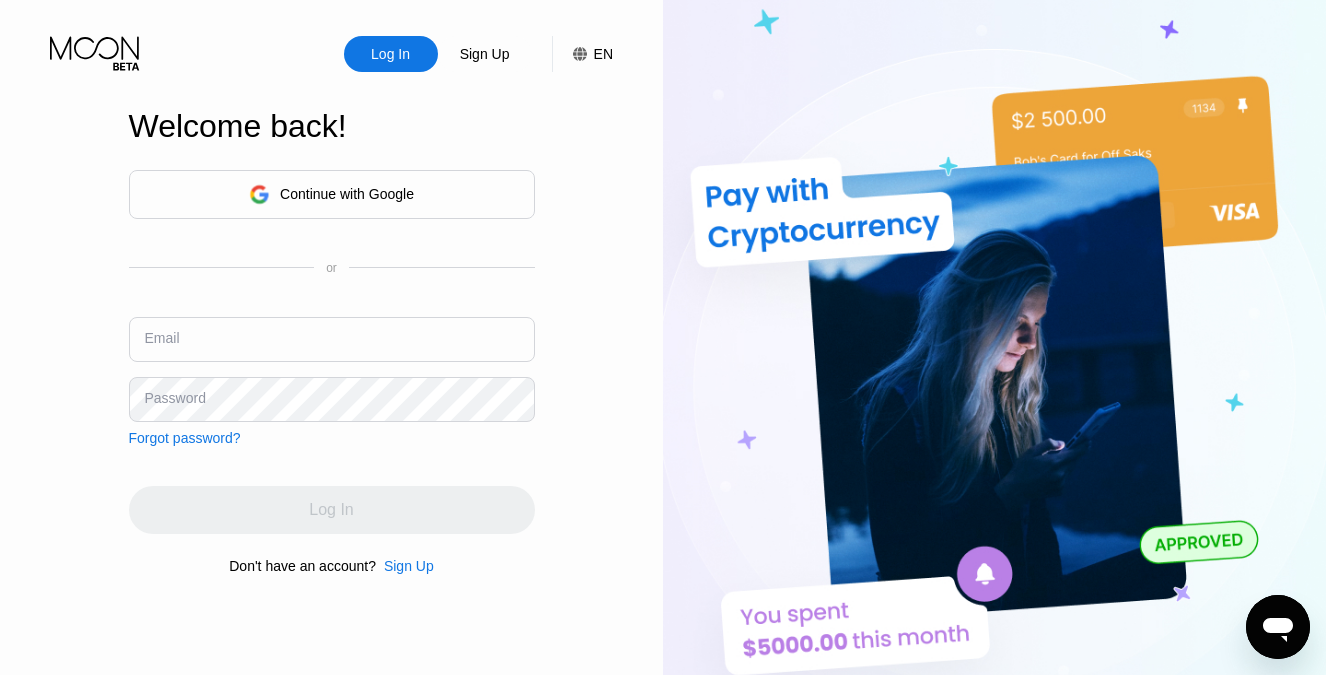 click on "Continue with Google" at bounding box center (332, 194) 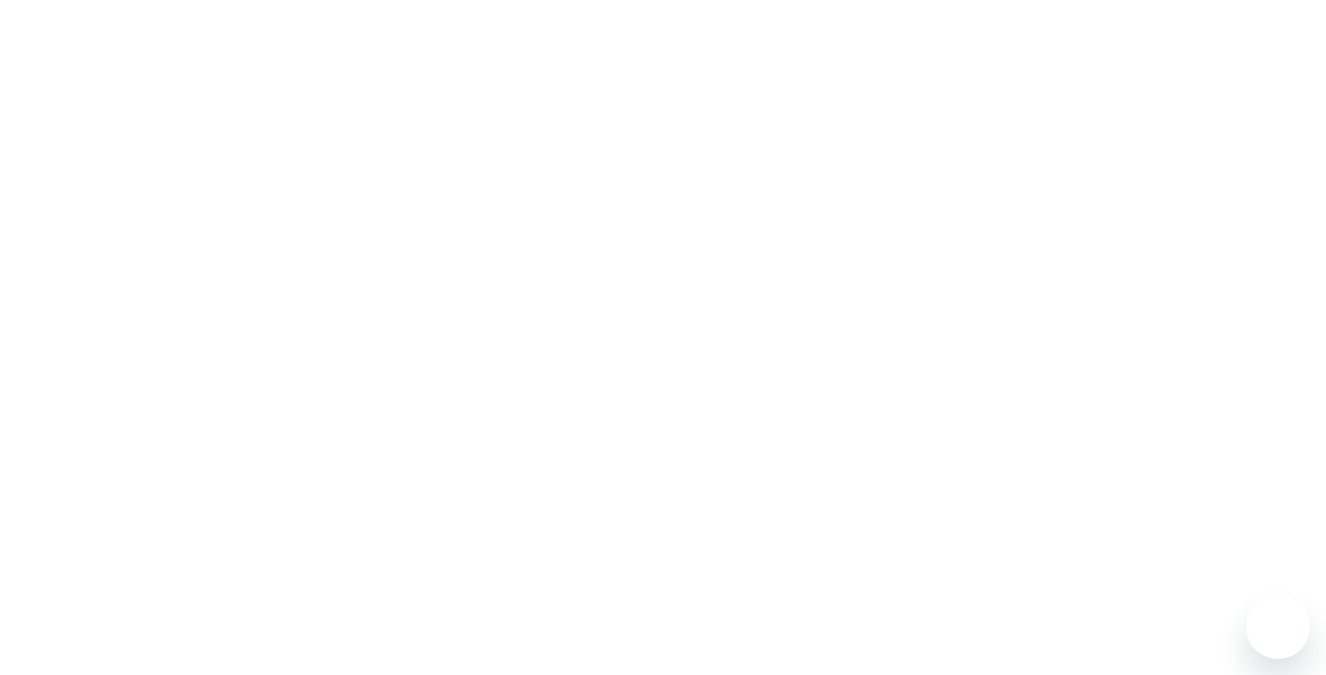 scroll, scrollTop: 0, scrollLeft: 0, axis: both 